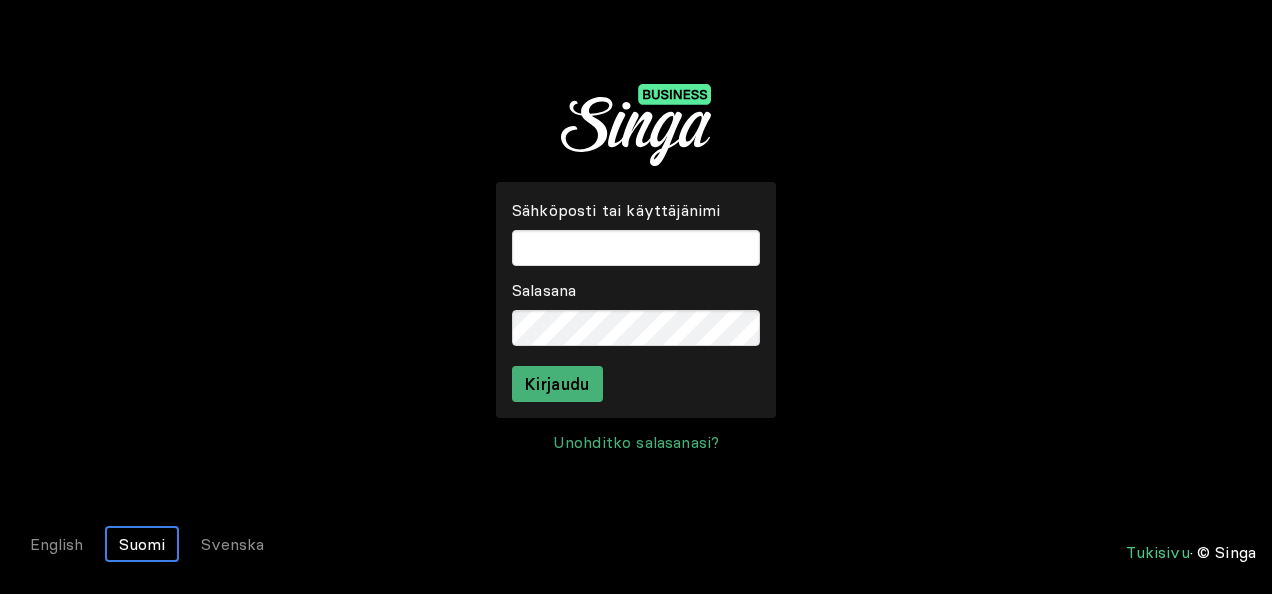 scroll, scrollTop: 0, scrollLeft: 0, axis: both 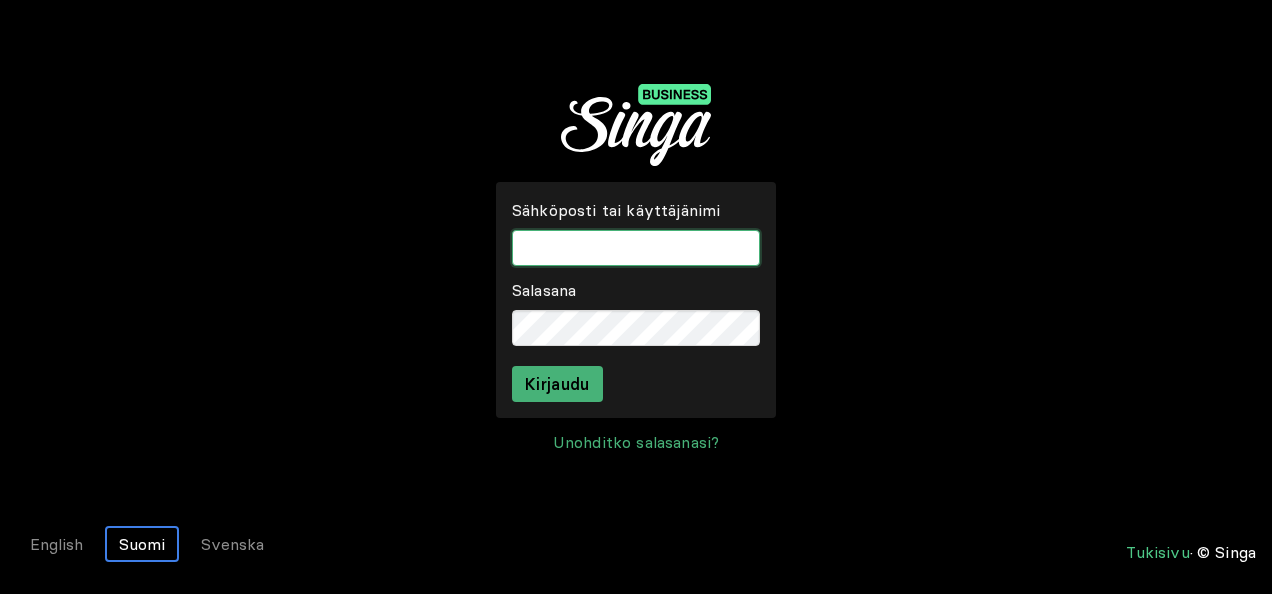 click at bounding box center (636, 248) 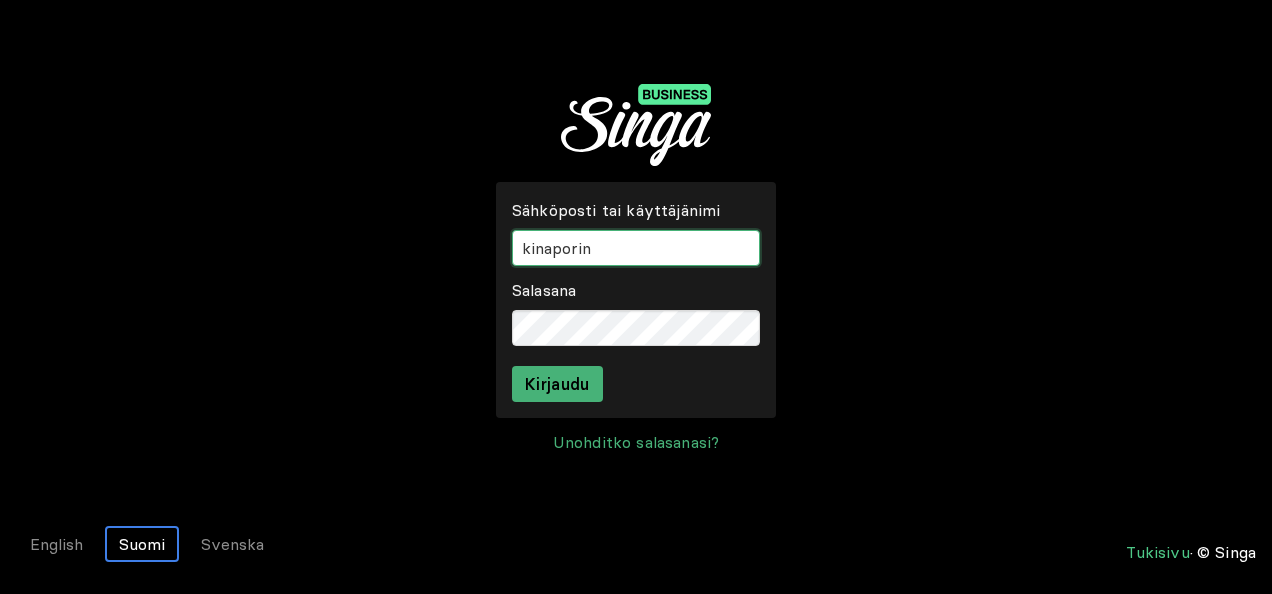 type on "kinaporin" 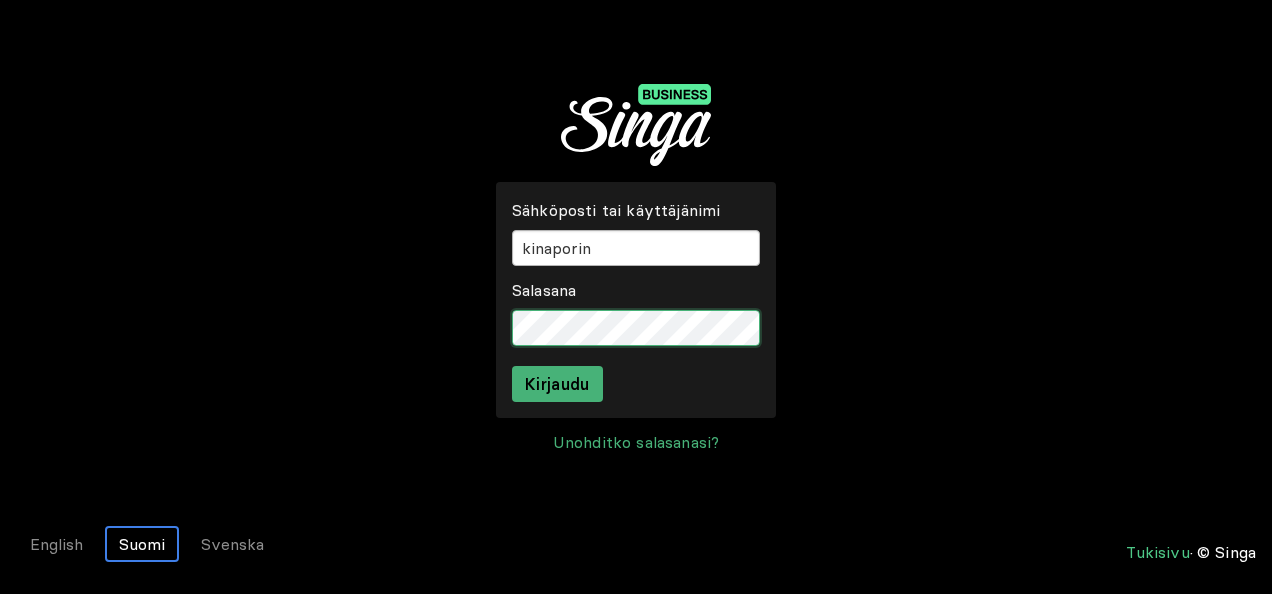 click on "Kirjaudu" at bounding box center (557, 384) 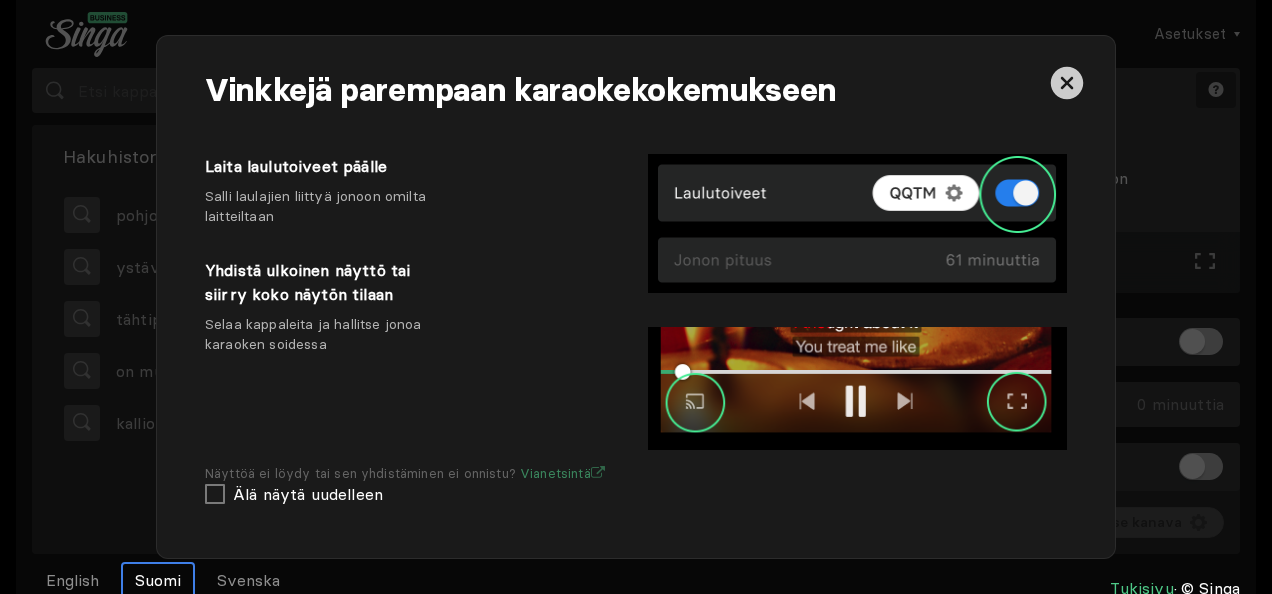 click at bounding box center [1040, 76] 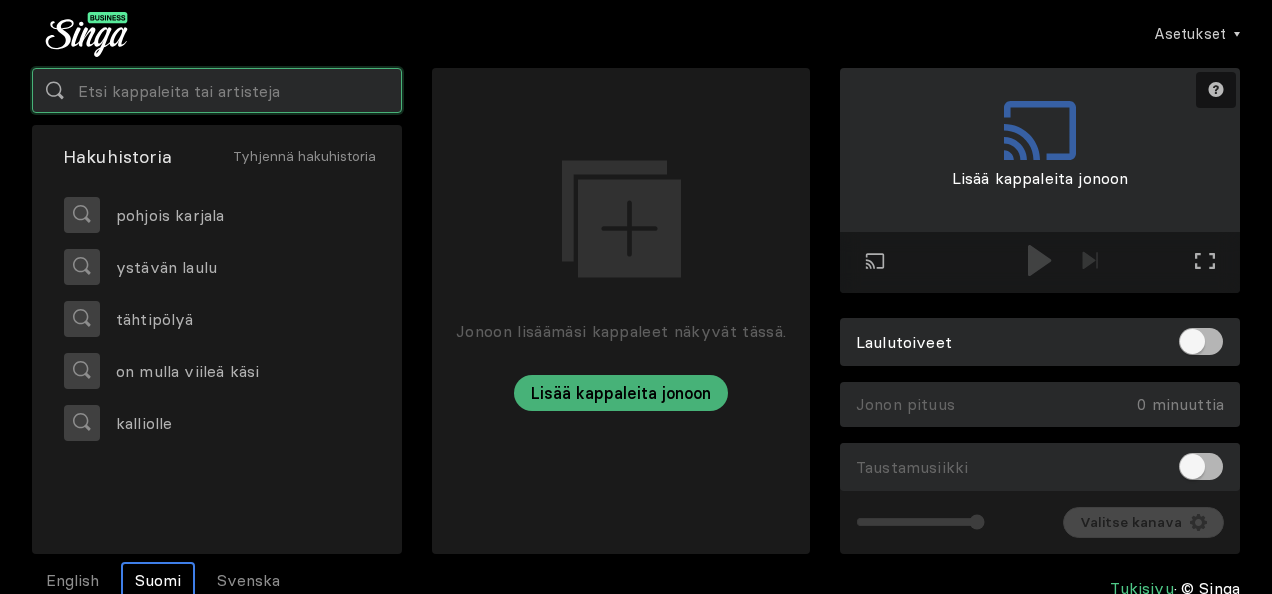 click at bounding box center (217, 90) 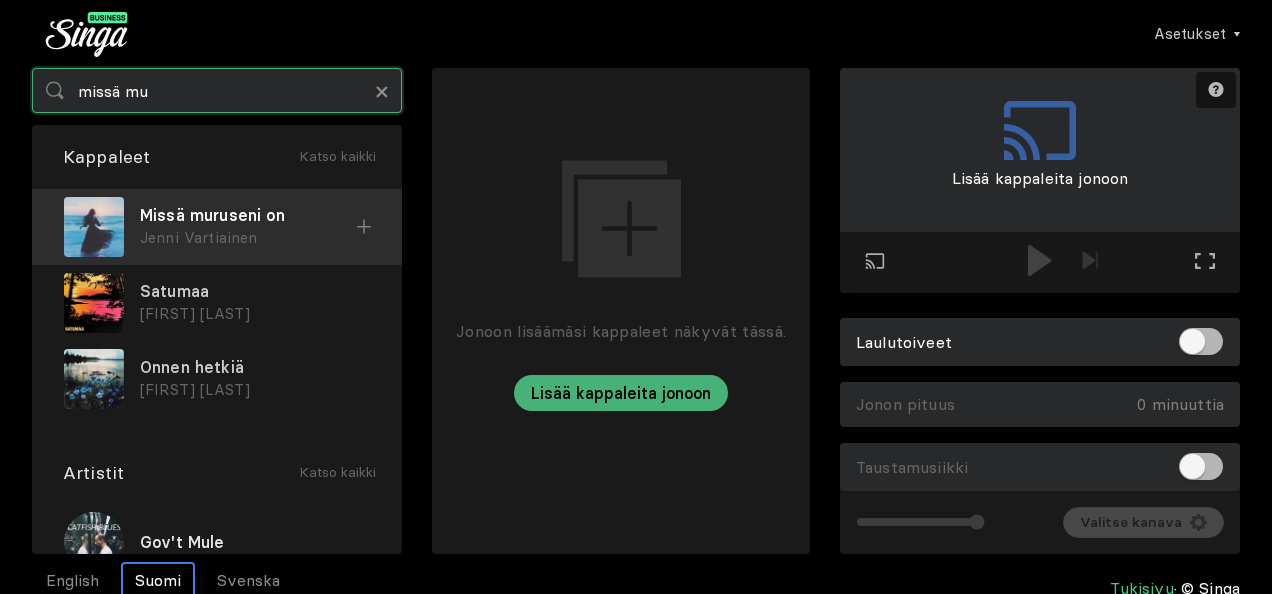 type on "missä mu" 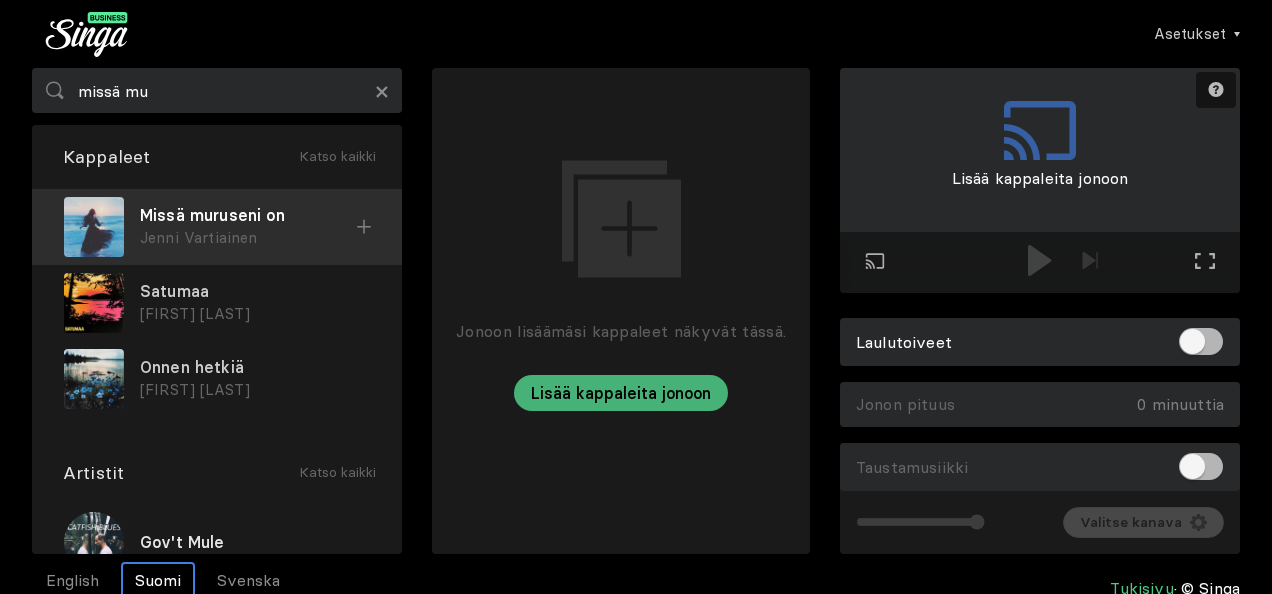 click on "Missä muruseni on" at bounding box center [248, 215] 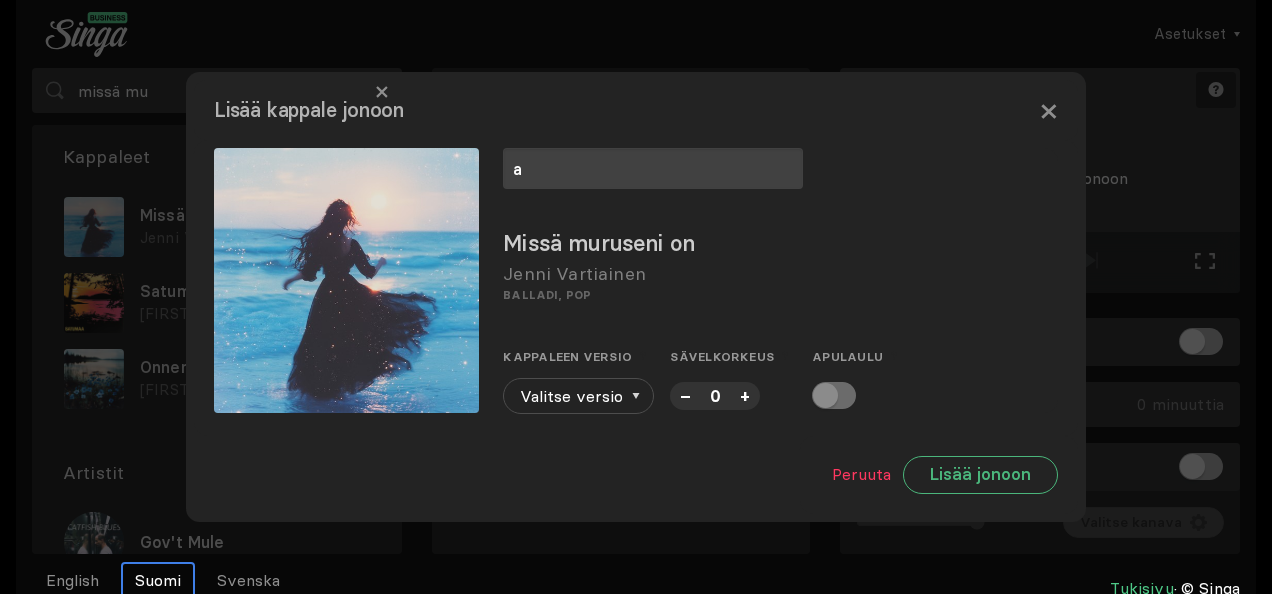 type on "a" 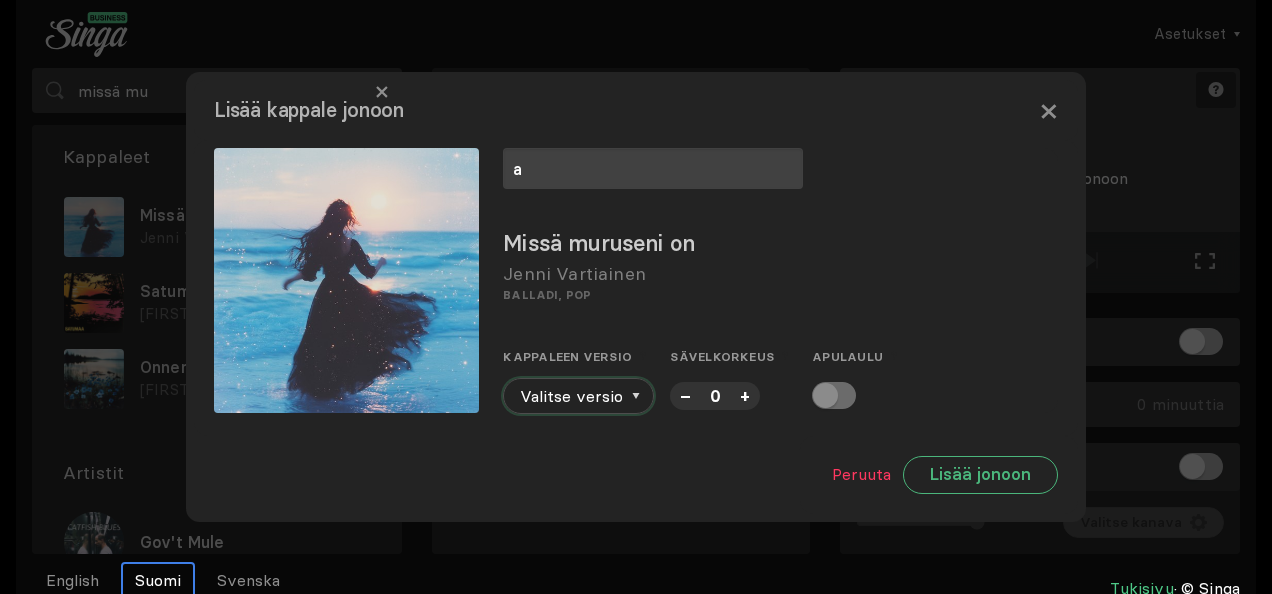 click at bounding box center (636, 396) 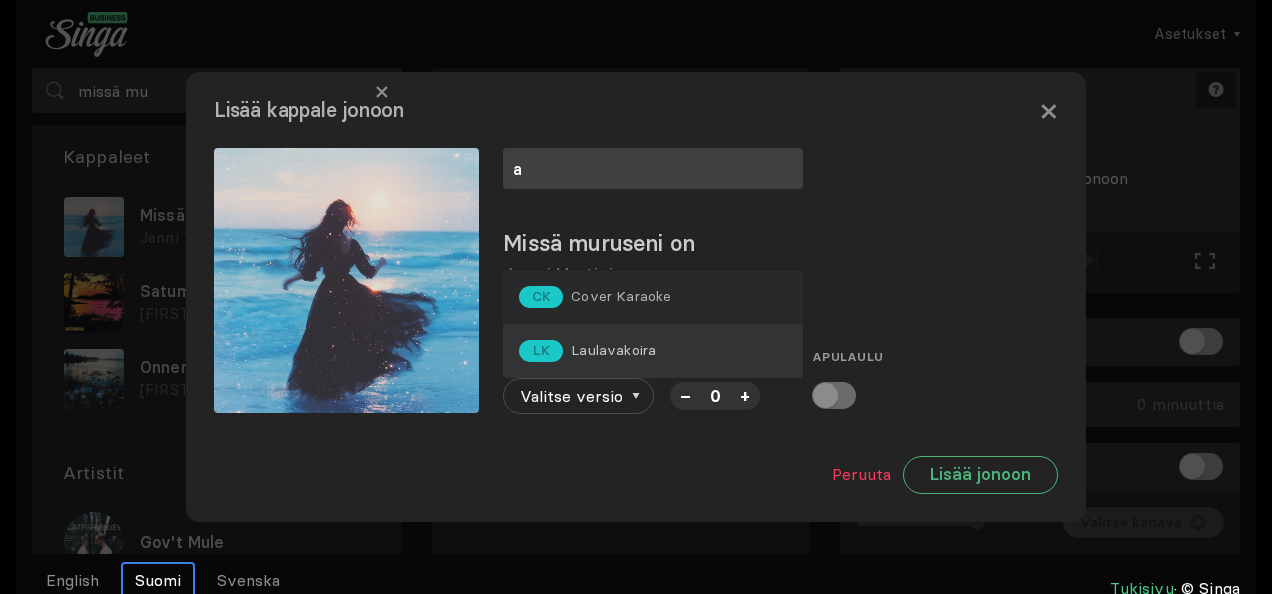 click on "LK Laulavakoira" at bounding box center (595, 297) 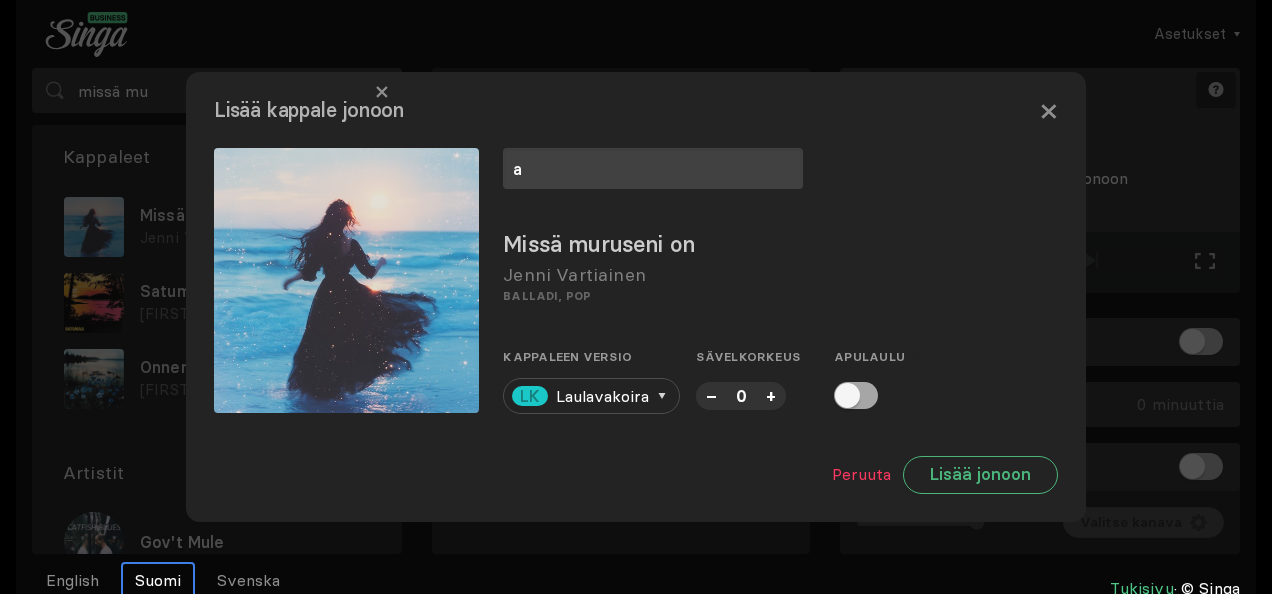 click at bounding box center (856, 395) 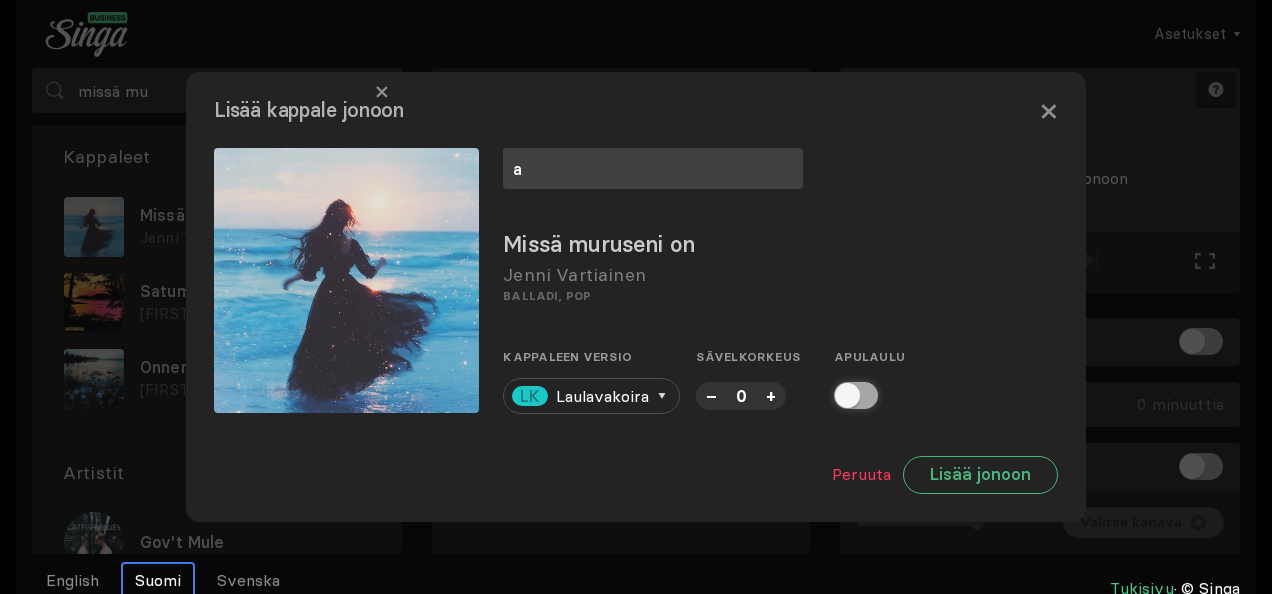 checkbox on "true" 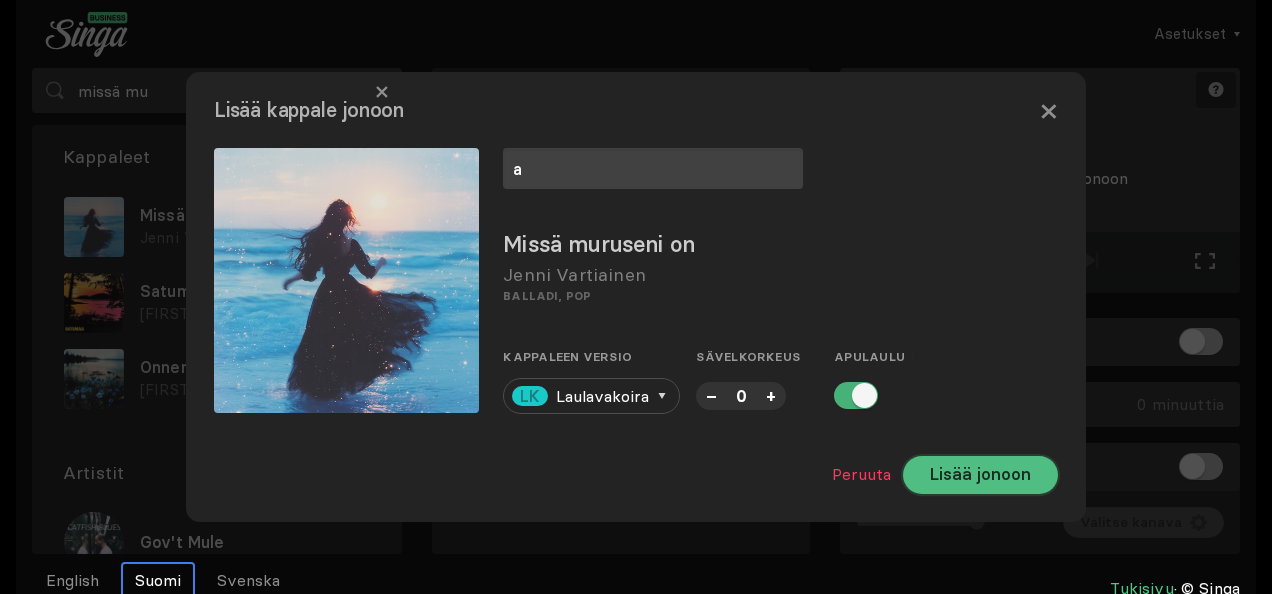 click on "Lisää jonoon" at bounding box center (980, 475) 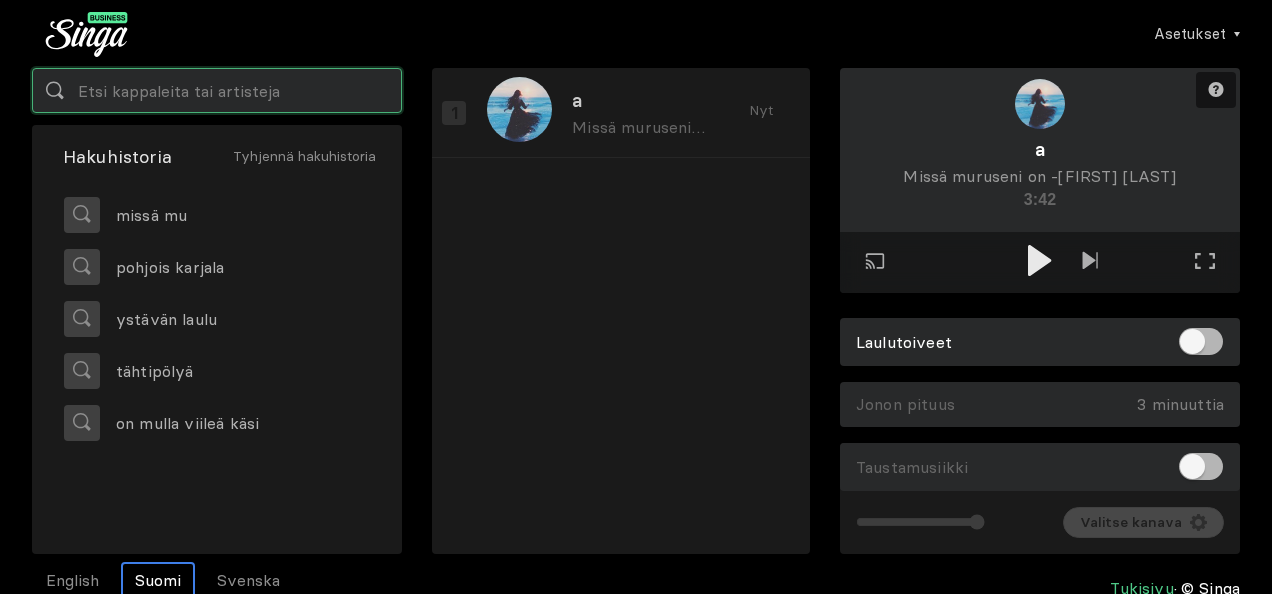 click at bounding box center (217, 90) 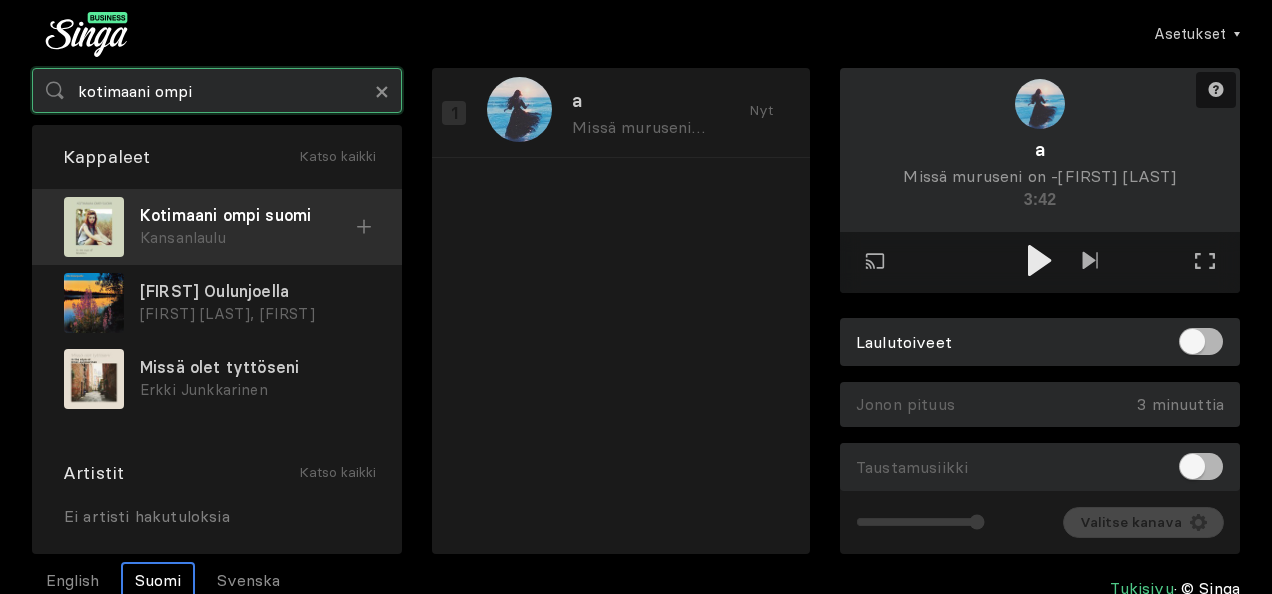 type on "kotimaani ompi" 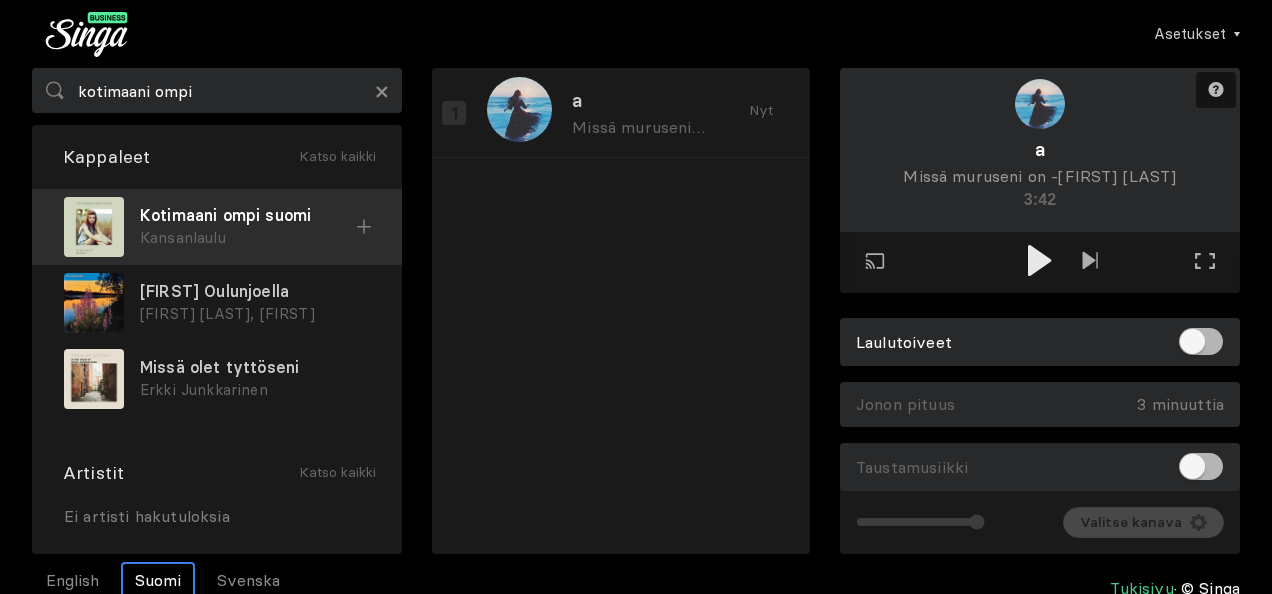 click on "Kotimaani ompi suomi" at bounding box center [248, 215] 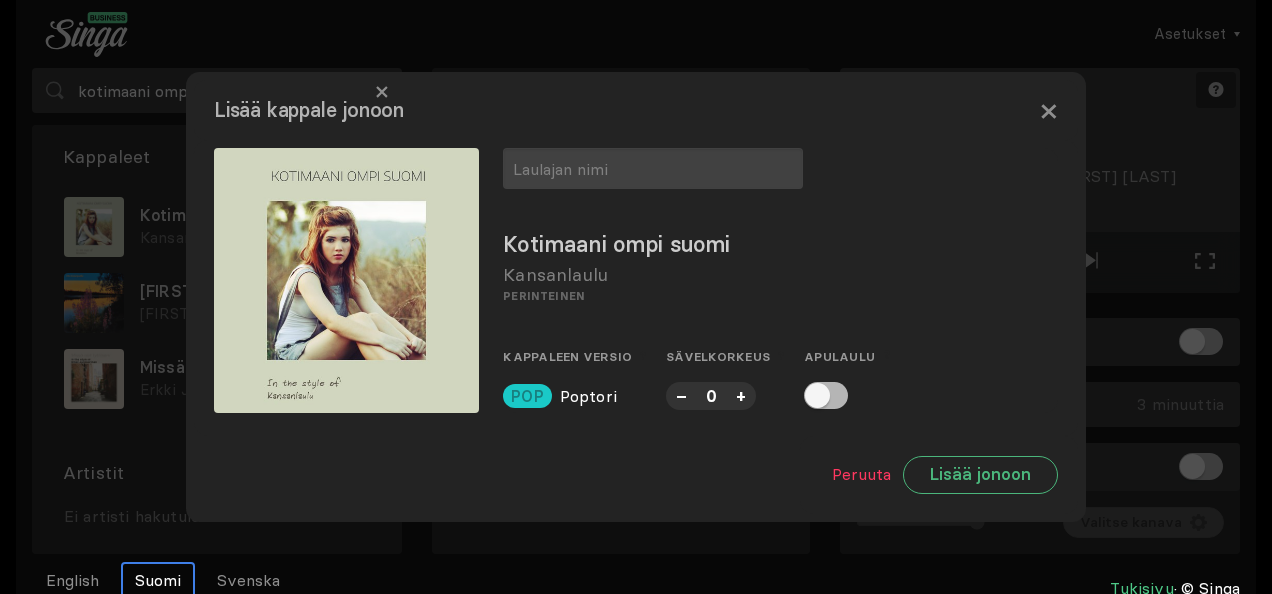 click on "POP" at bounding box center (527, 396) 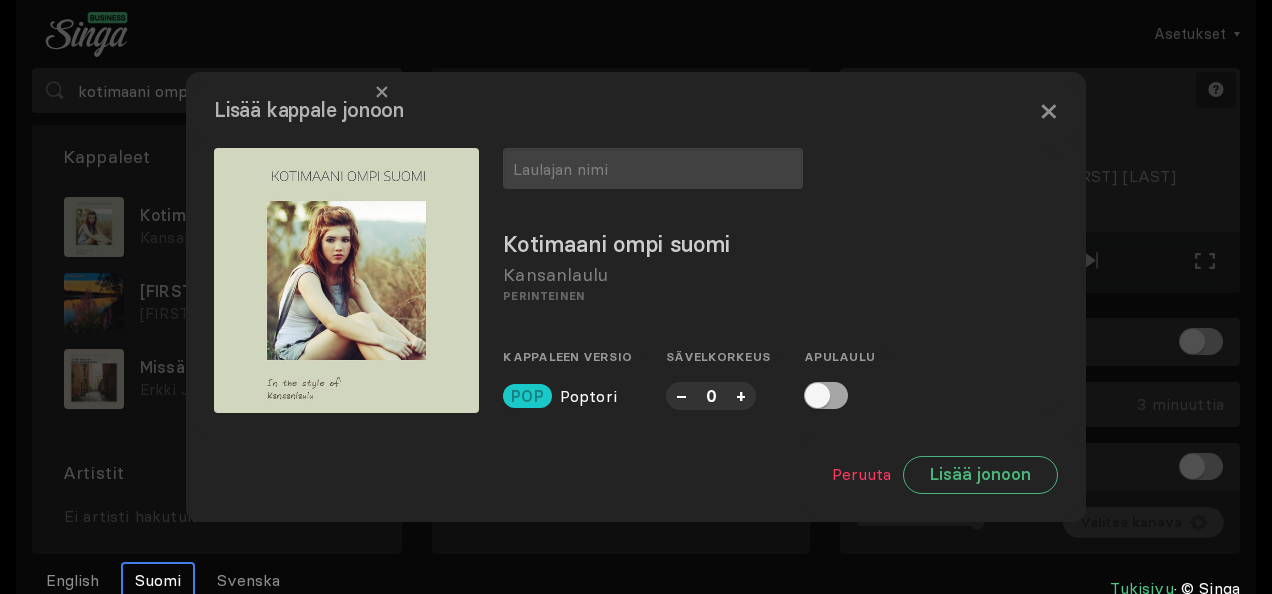 click at bounding box center (826, 395) 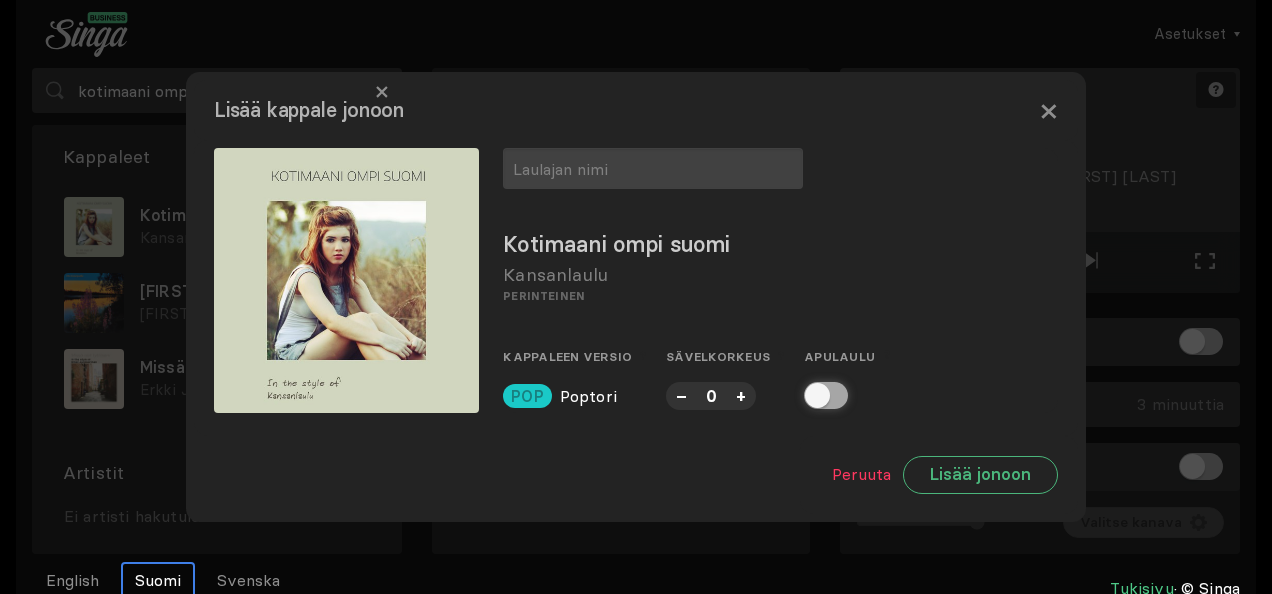click at bounding box center (810, 395) 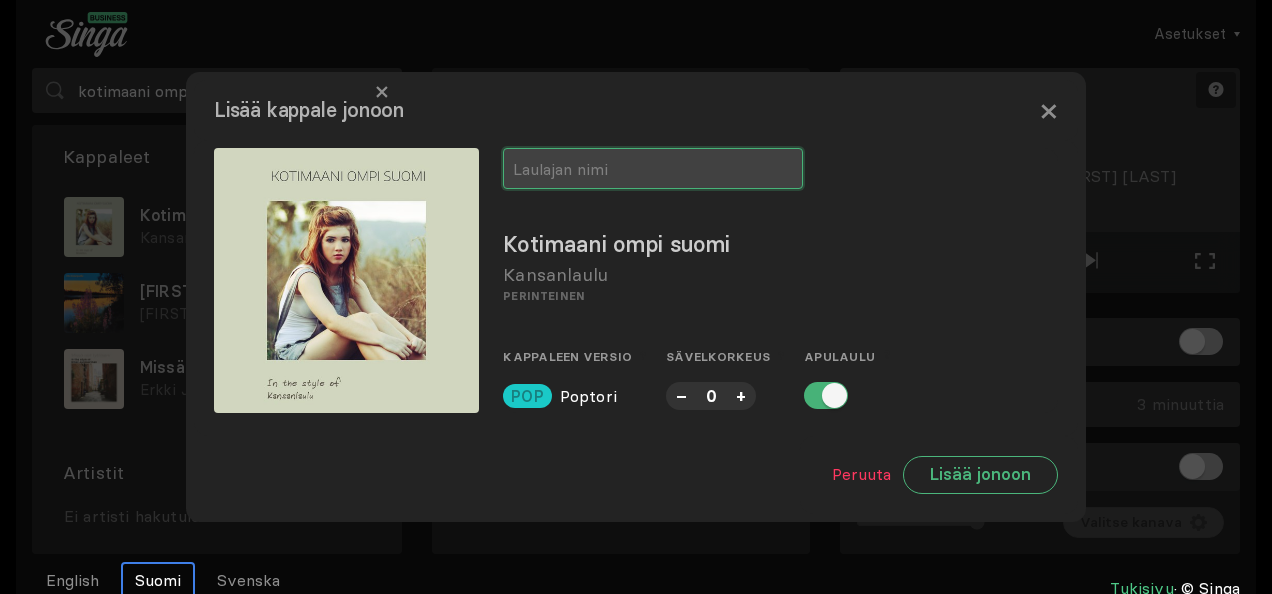click at bounding box center (653, 168) 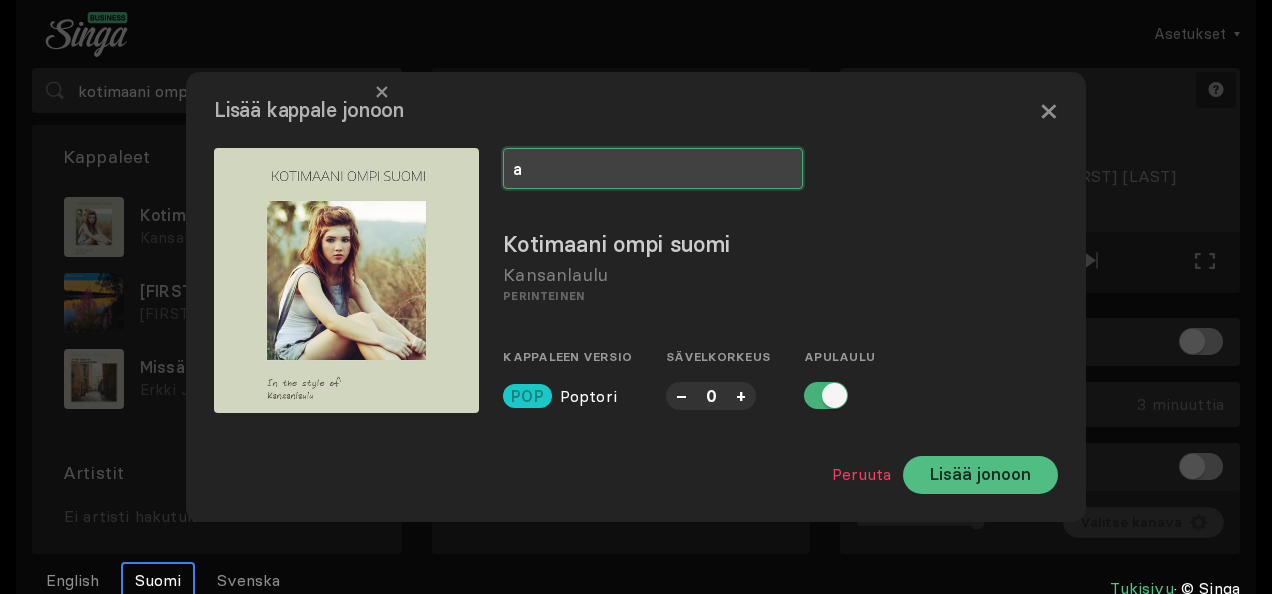 type on "a" 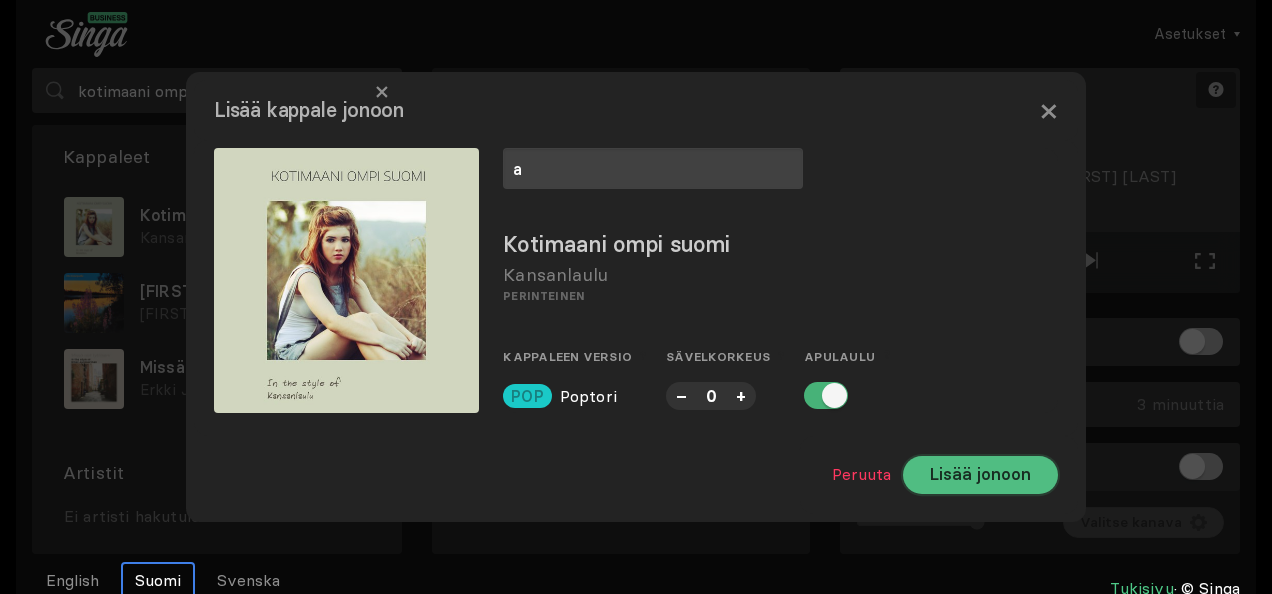 click on "Lisää jonoon" at bounding box center (980, 475) 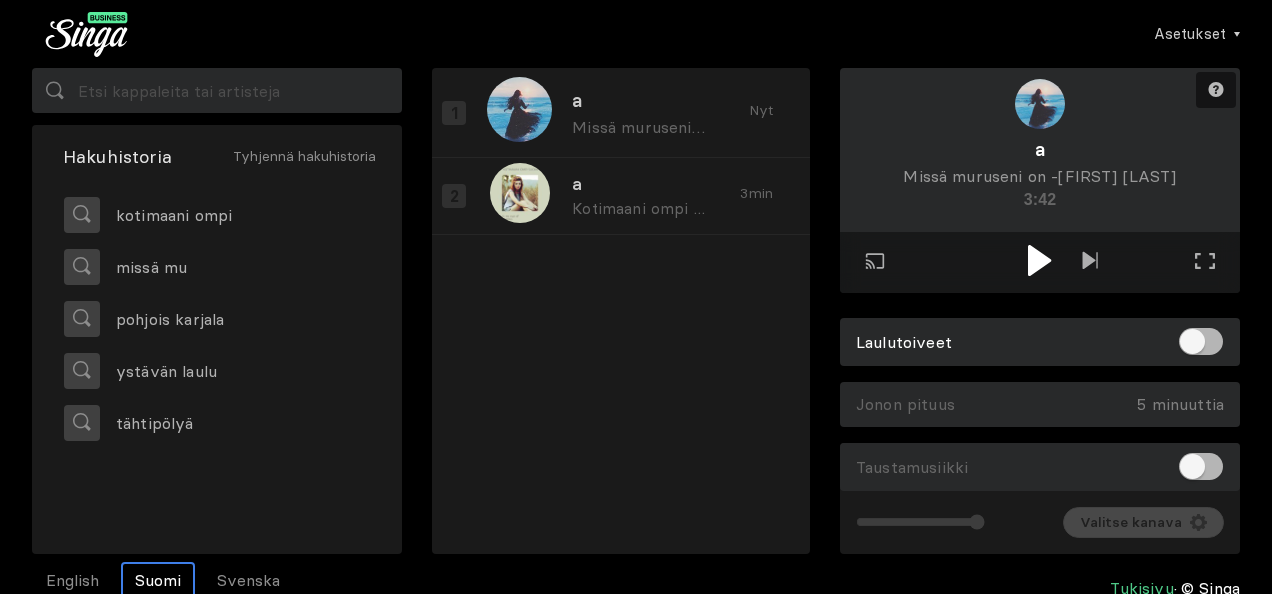click at bounding box center (1039, 260) 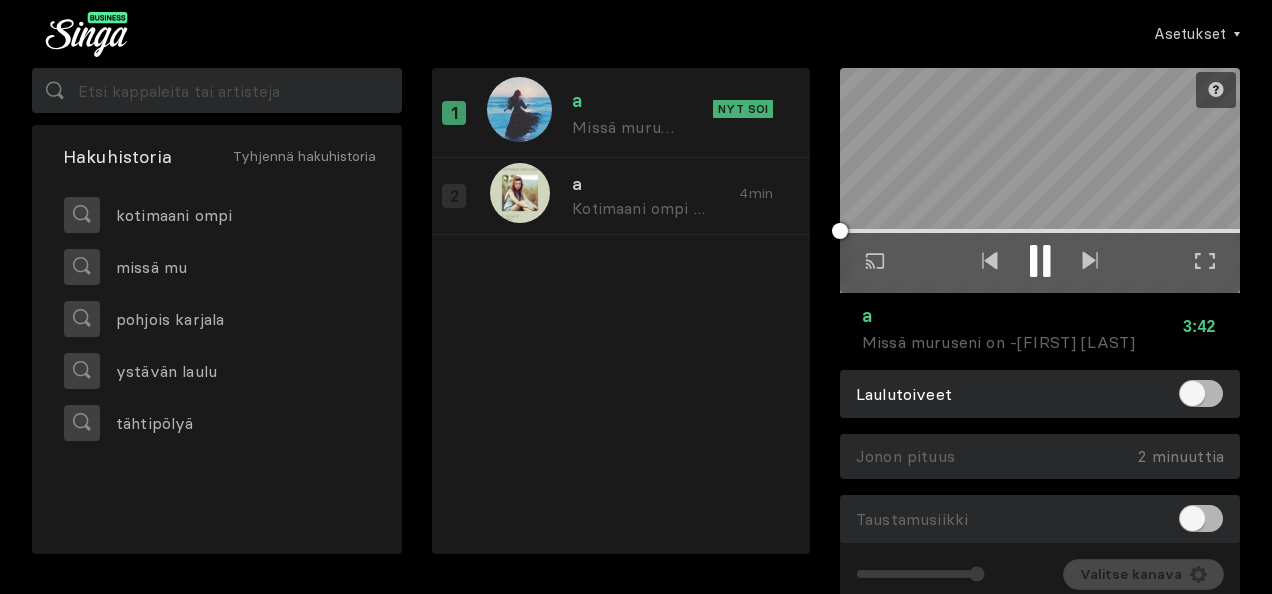 click at bounding box center (1205, 261) 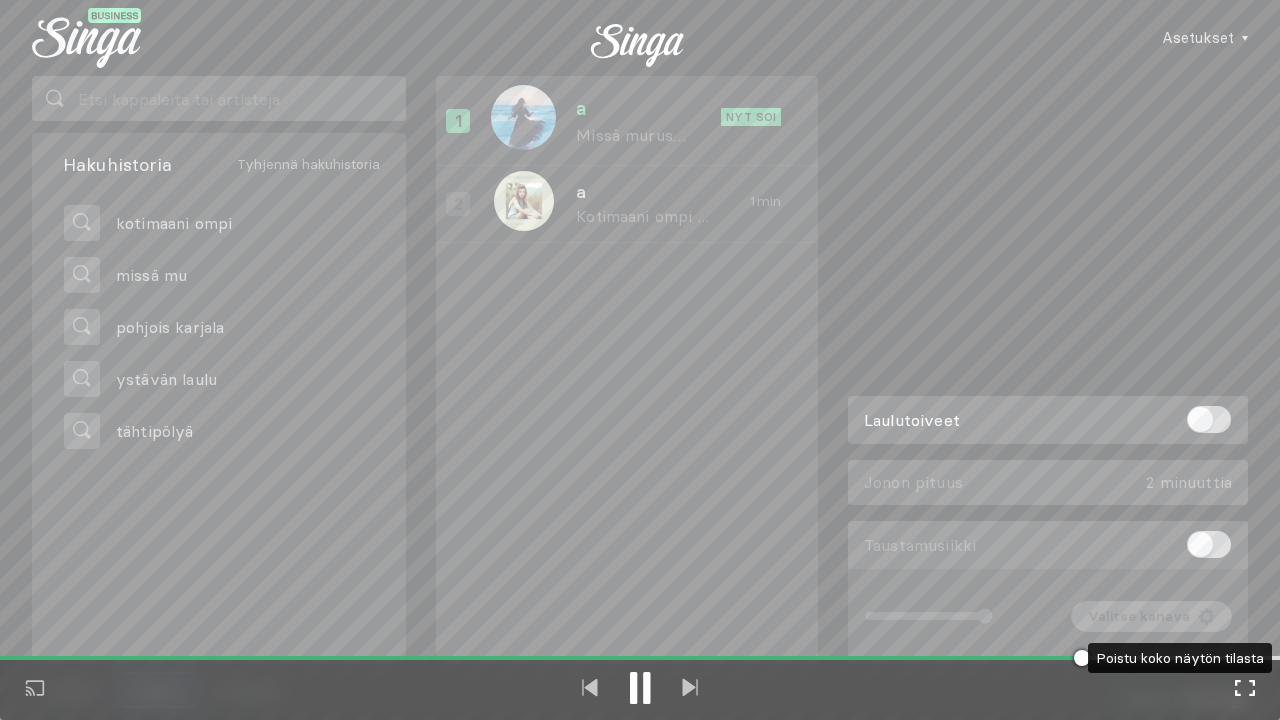 click at bounding box center (1245, 688) 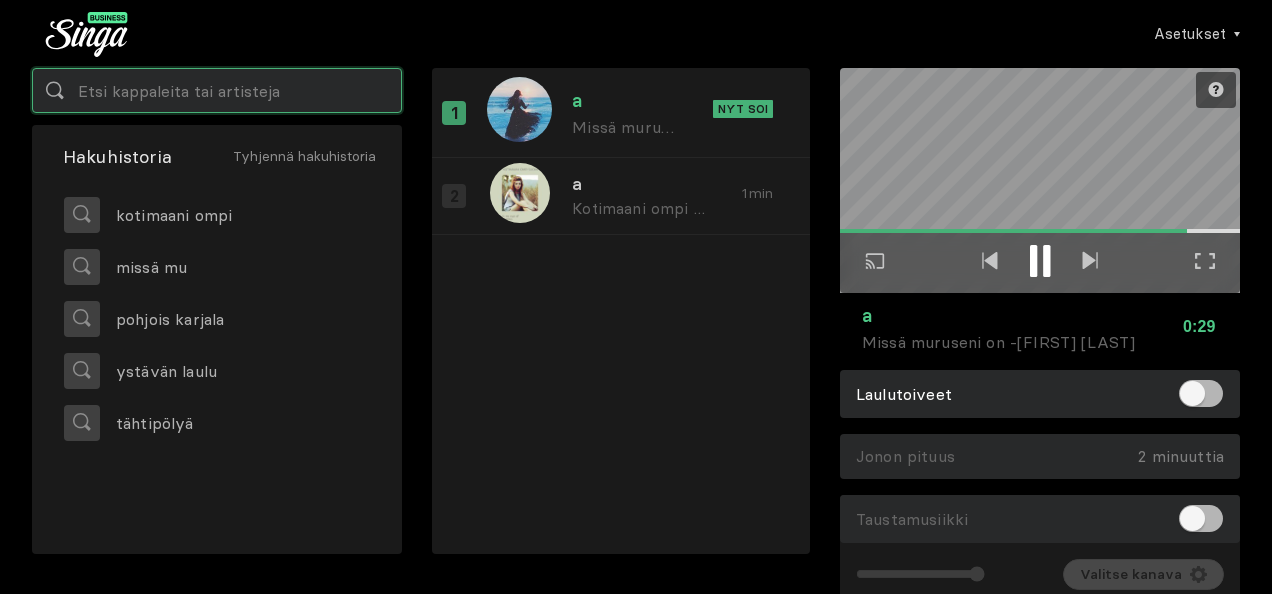 click at bounding box center (217, 90) 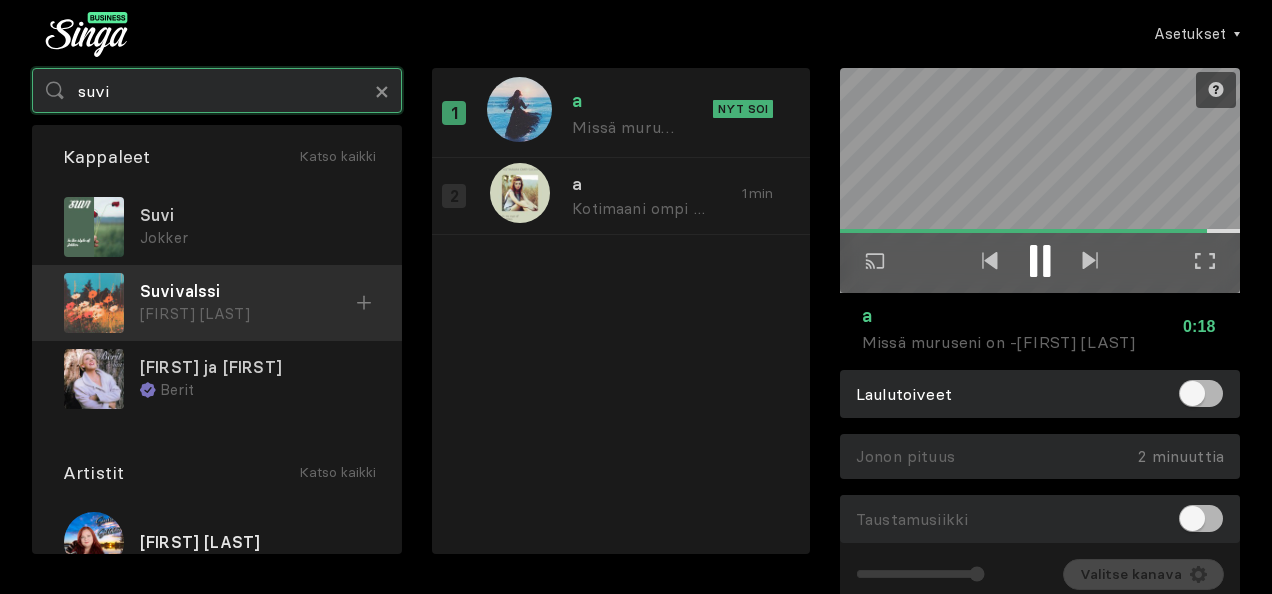 type on "suvi" 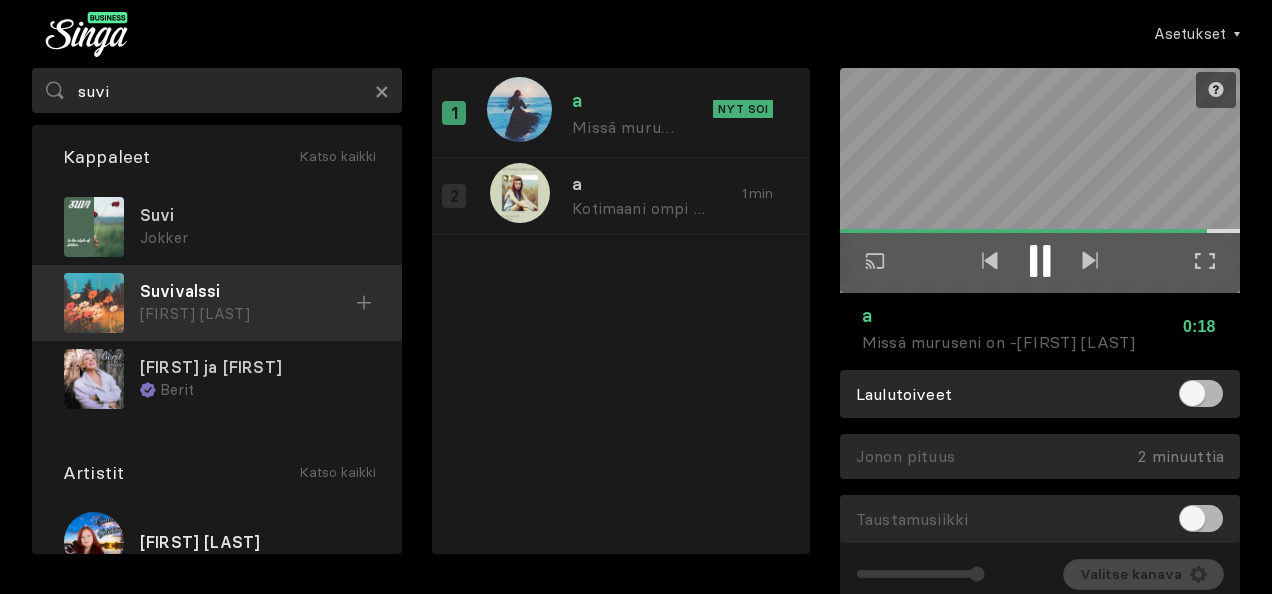 click on "[FIRST] [LAST]" at bounding box center [255, 238] 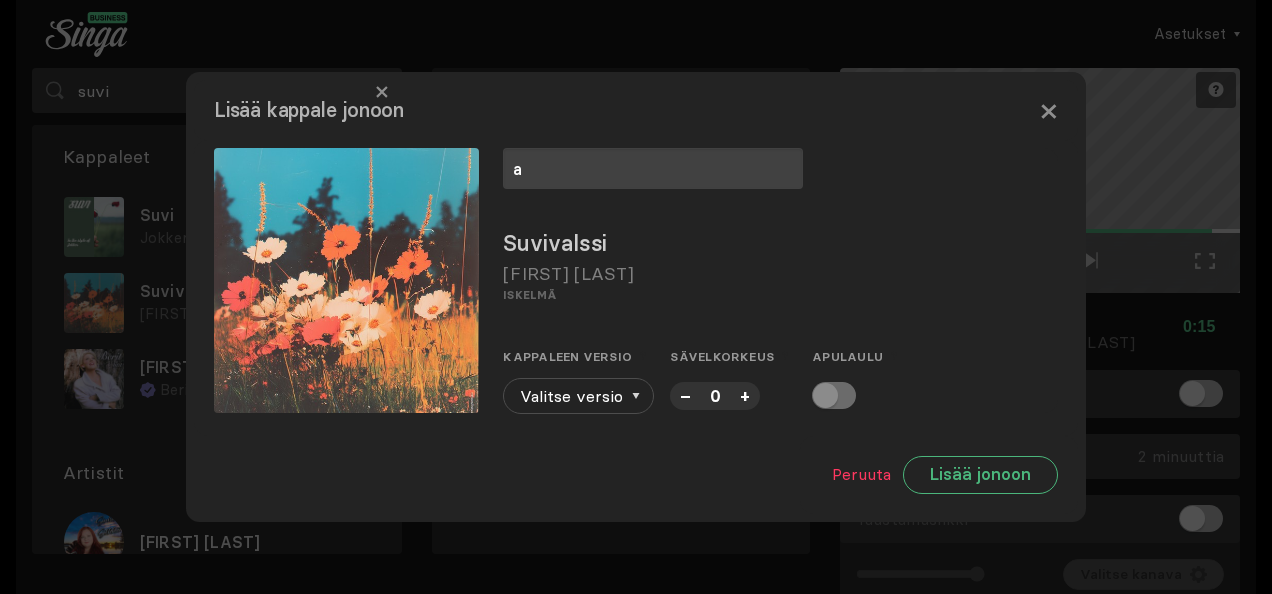 type on "a" 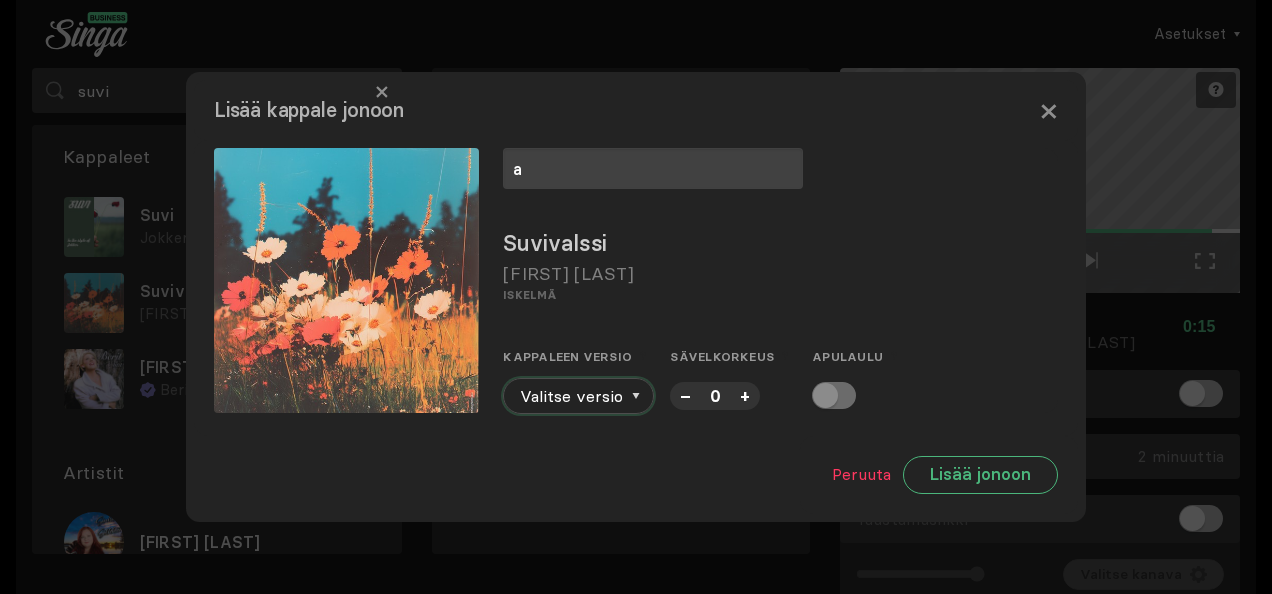 click on "Valitse versio" at bounding box center (578, 396) 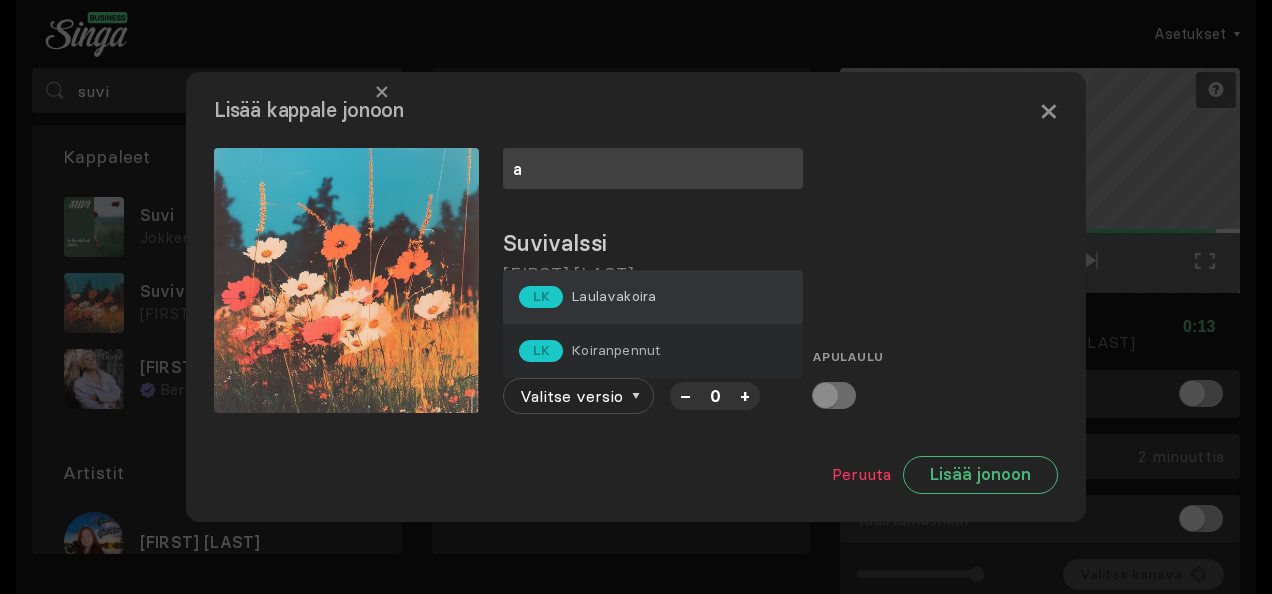 click on "Laulavakoira" at bounding box center (613, 296) 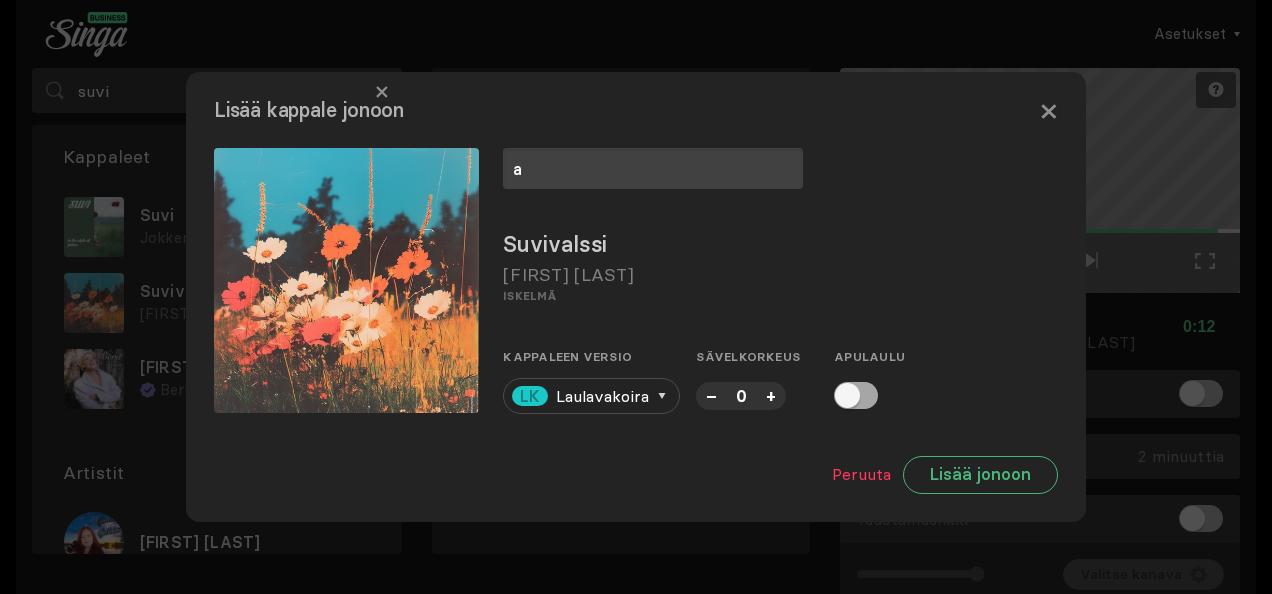 click at bounding box center (856, 395) 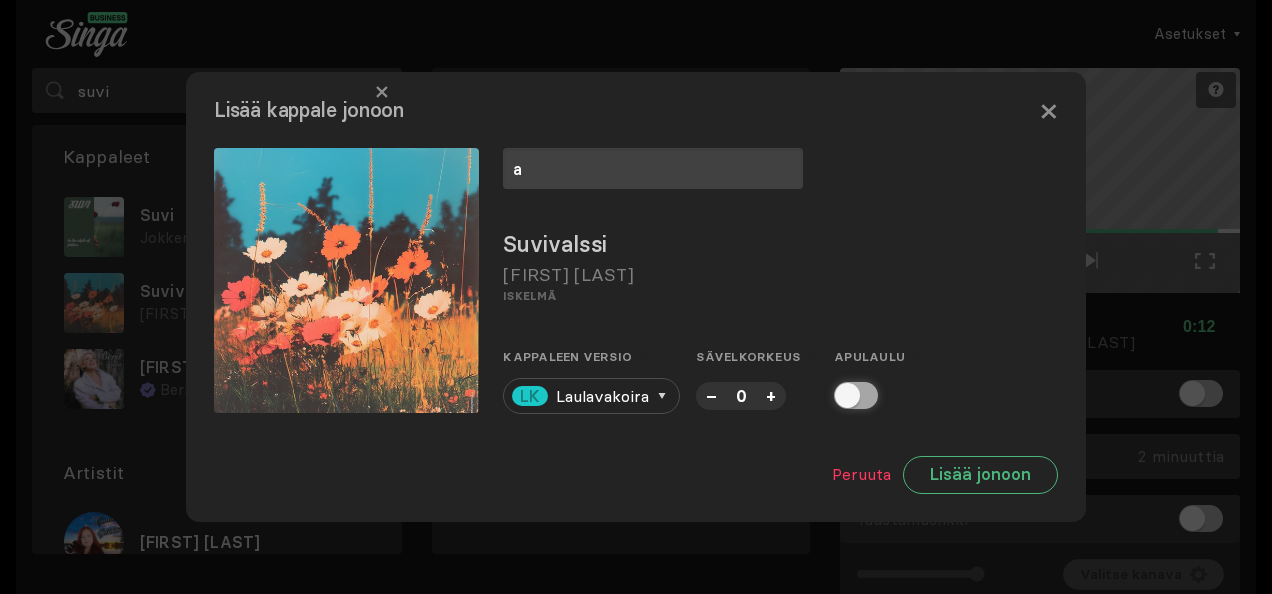 click at bounding box center (840, 395) 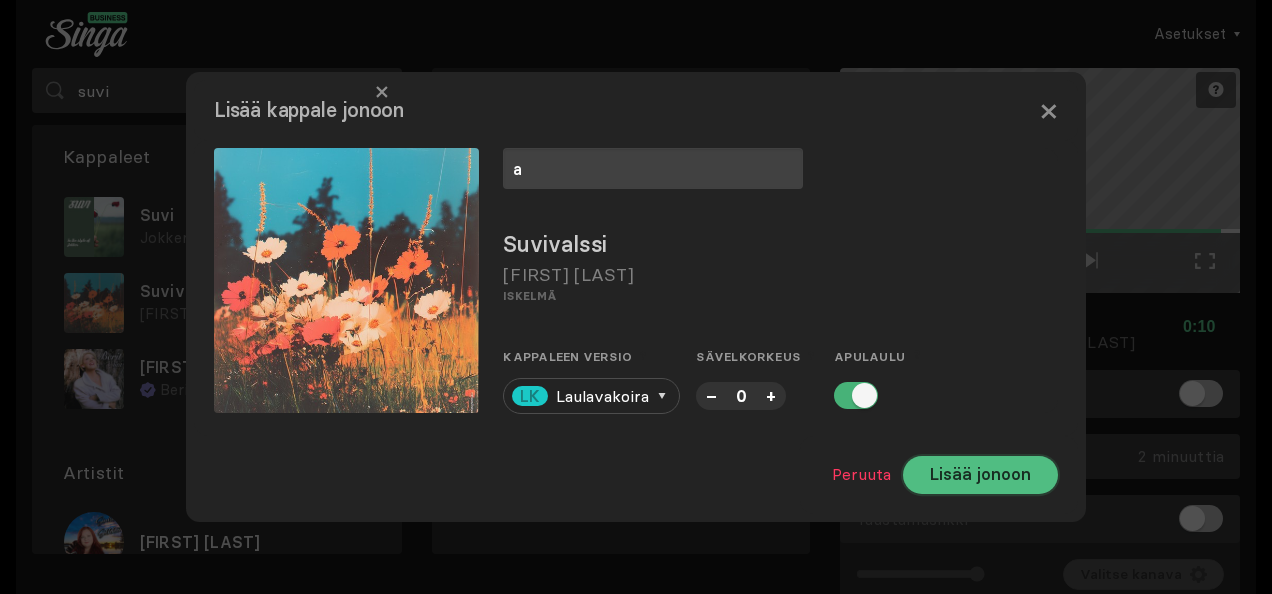 click on "Lisää jonoon" at bounding box center (980, 475) 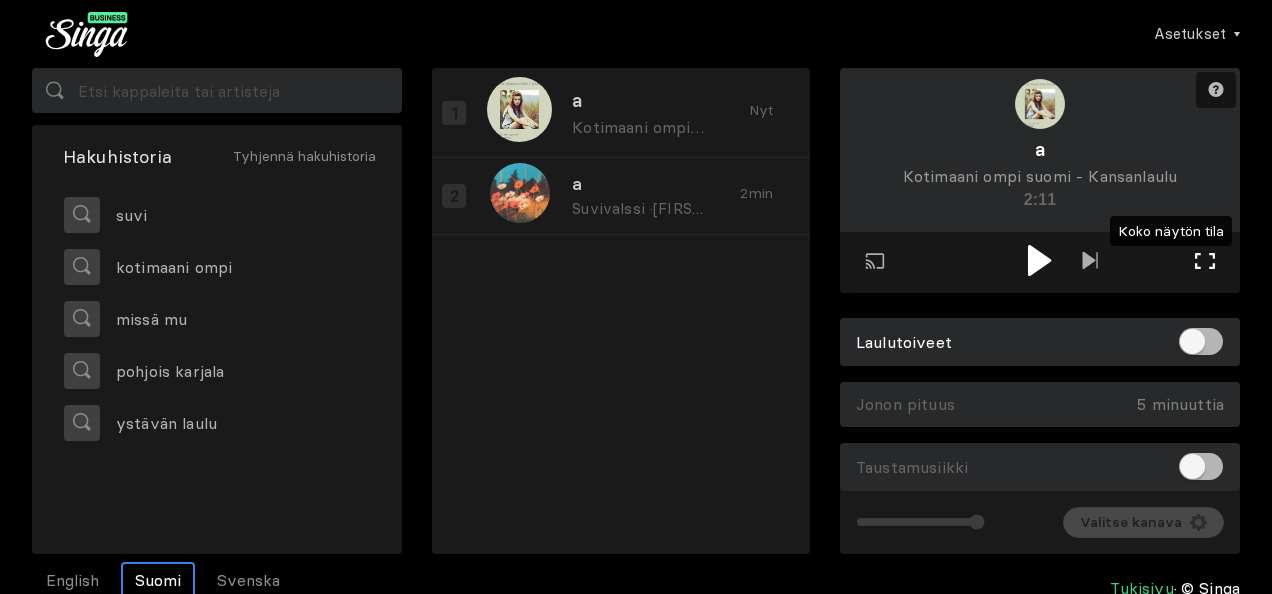 click at bounding box center [1205, 261] 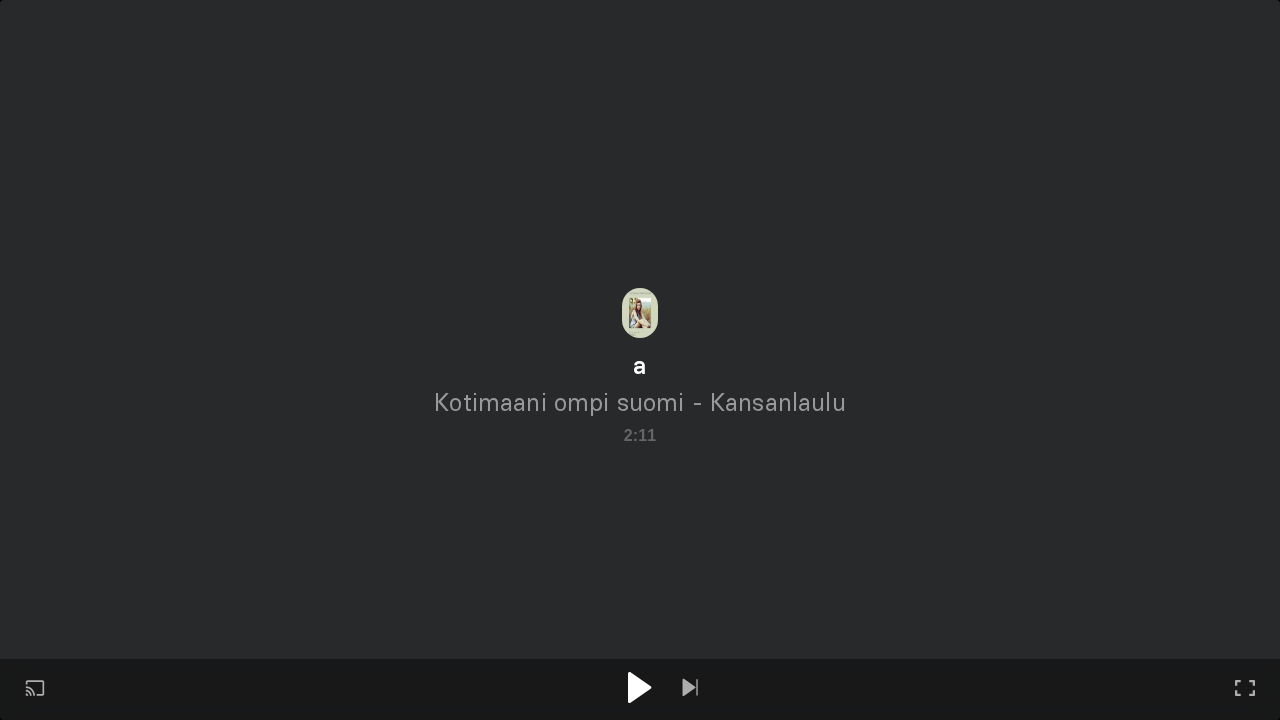 click at bounding box center [639, 687] 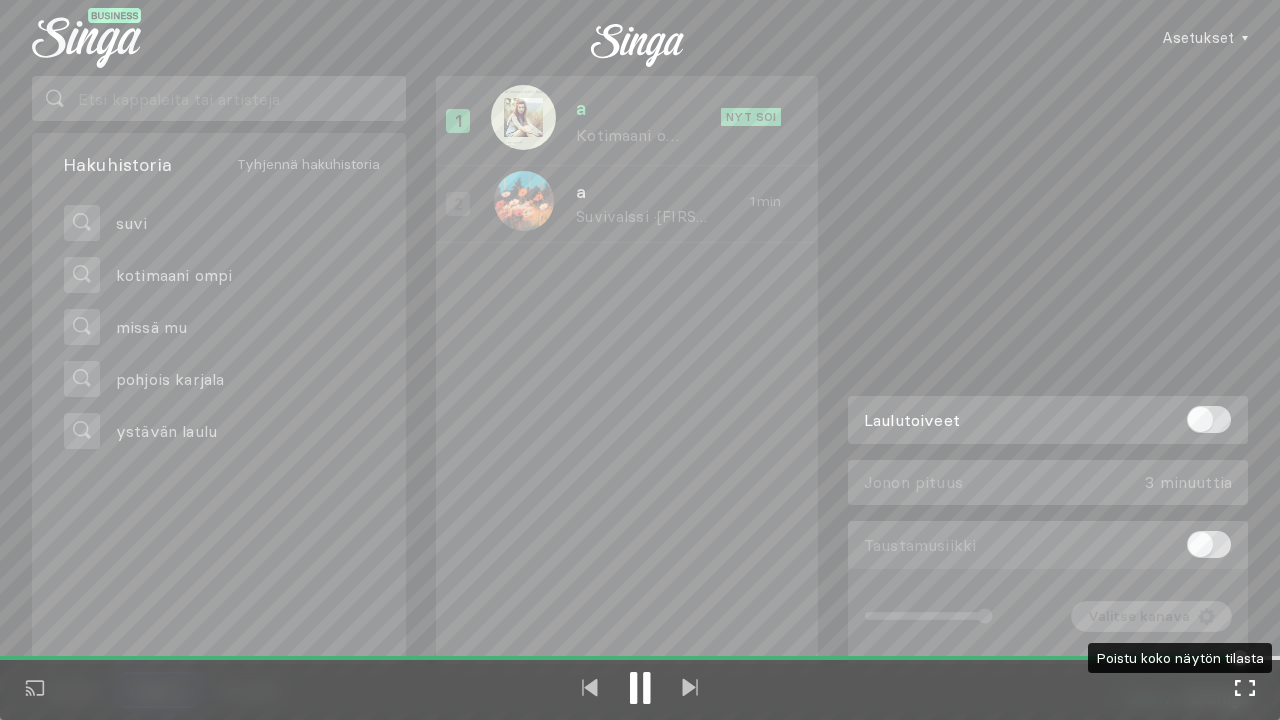 click at bounding box center (1245, 688) 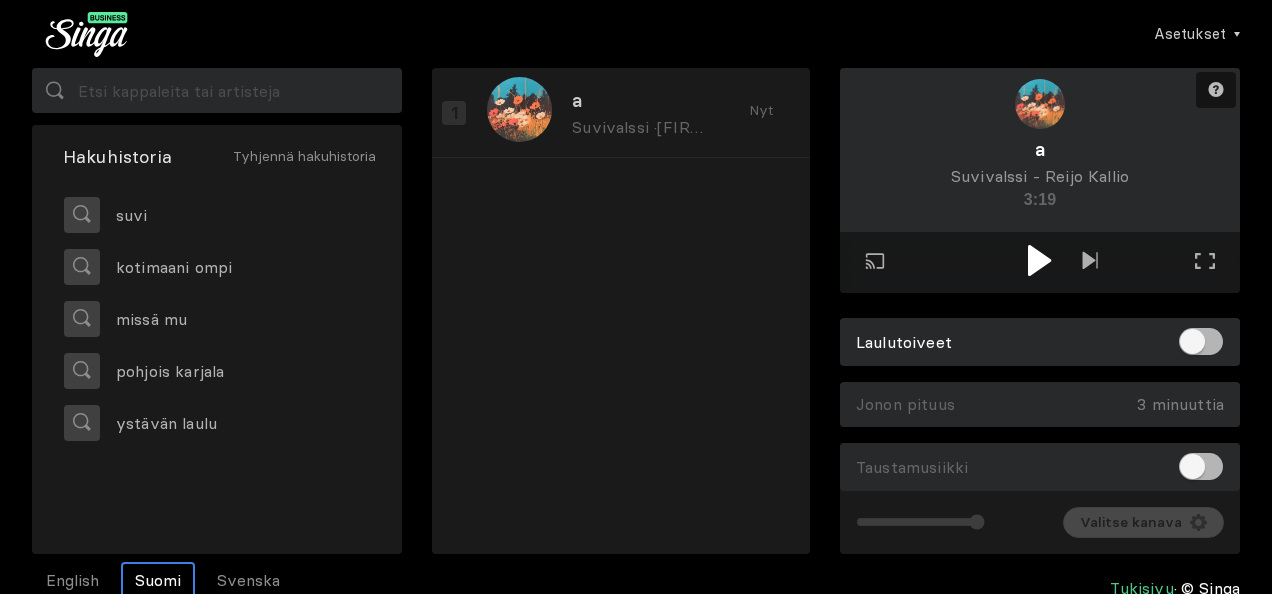 click at bounding box center (1039, 260) 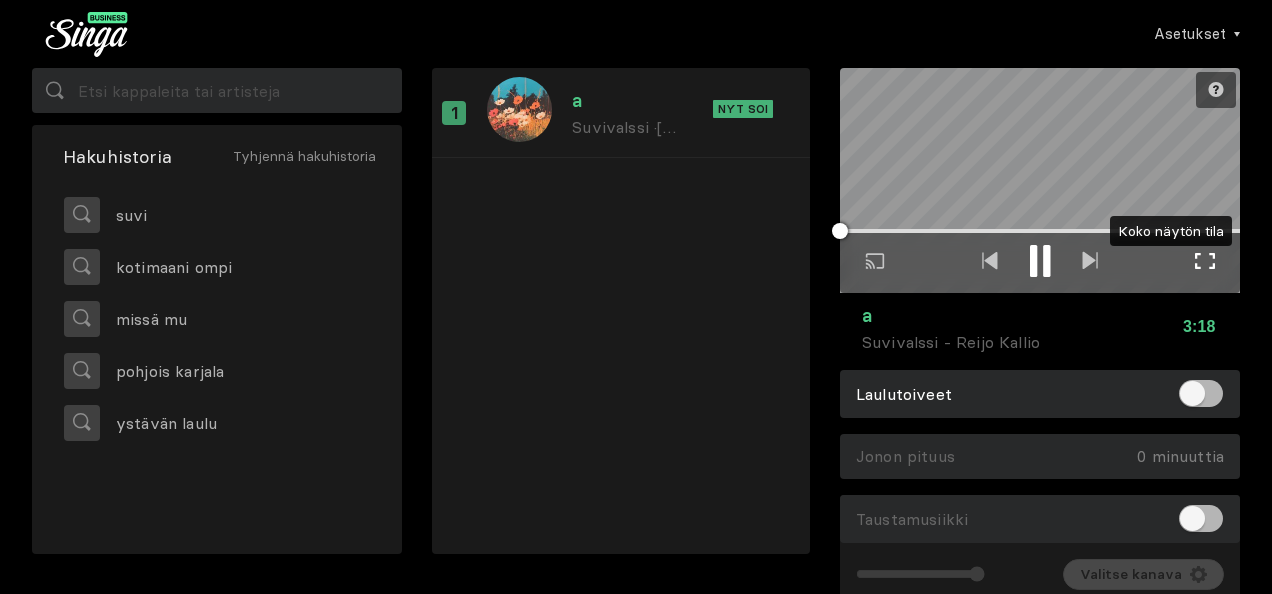 click at bounding box center (1205, 261) 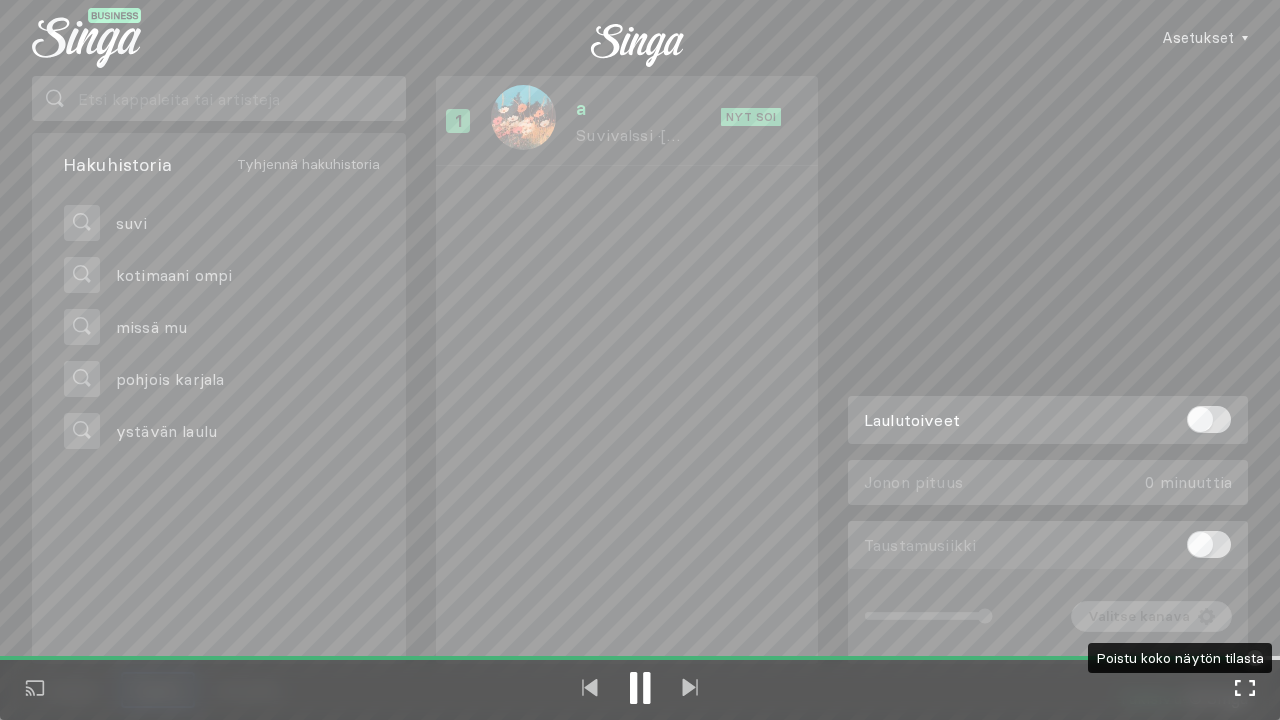 click at bounding box center [1245, 688] 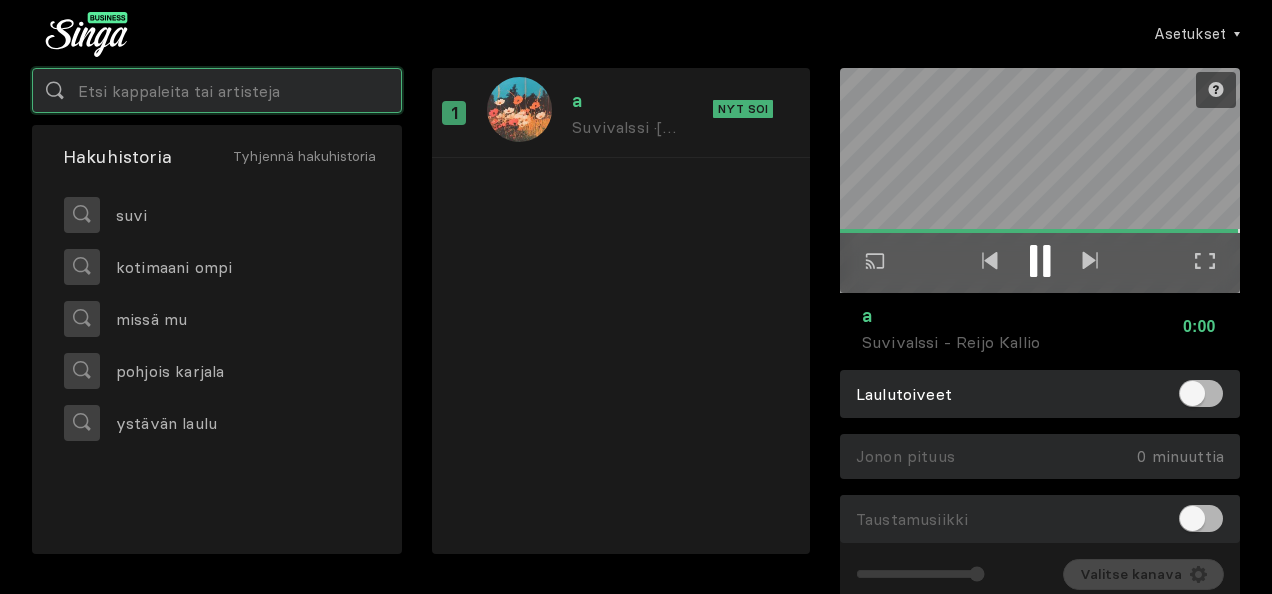click at bounding box center (217, 90) 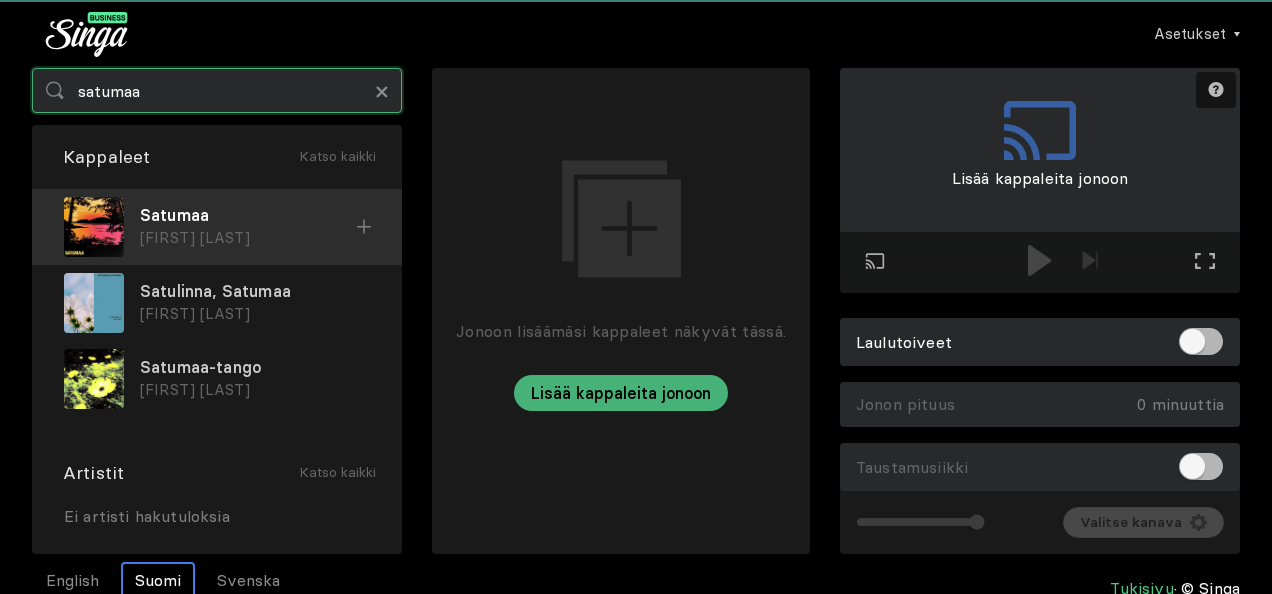 type on "satumaa" 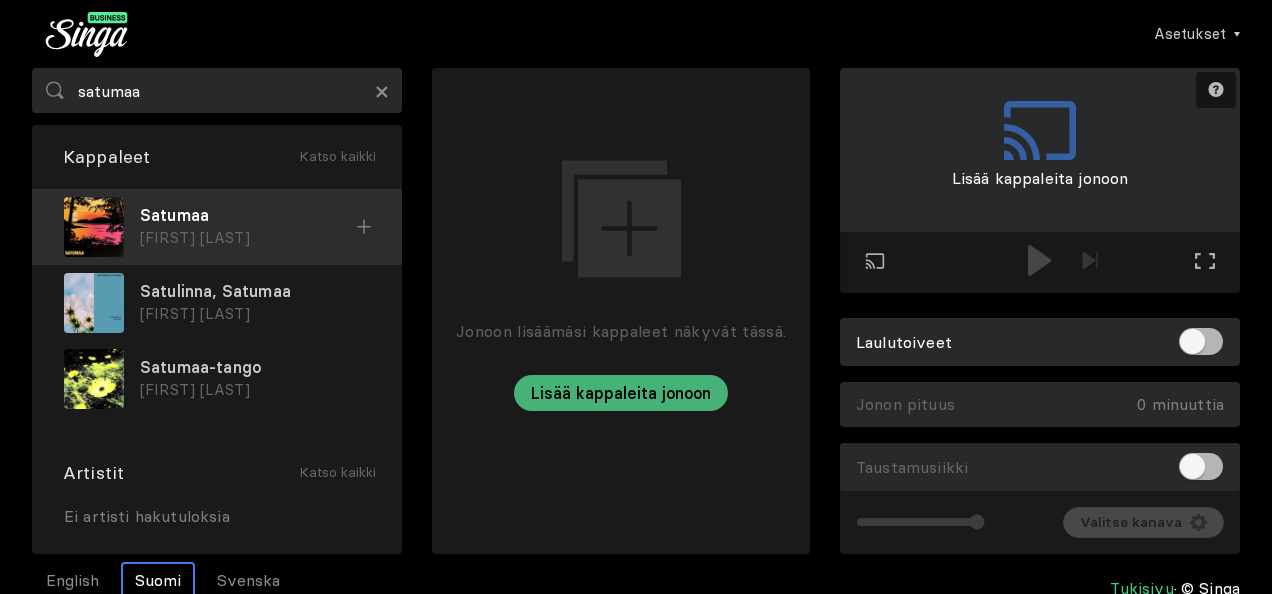 click on "Satumaa" at bounding box center [248, 215] 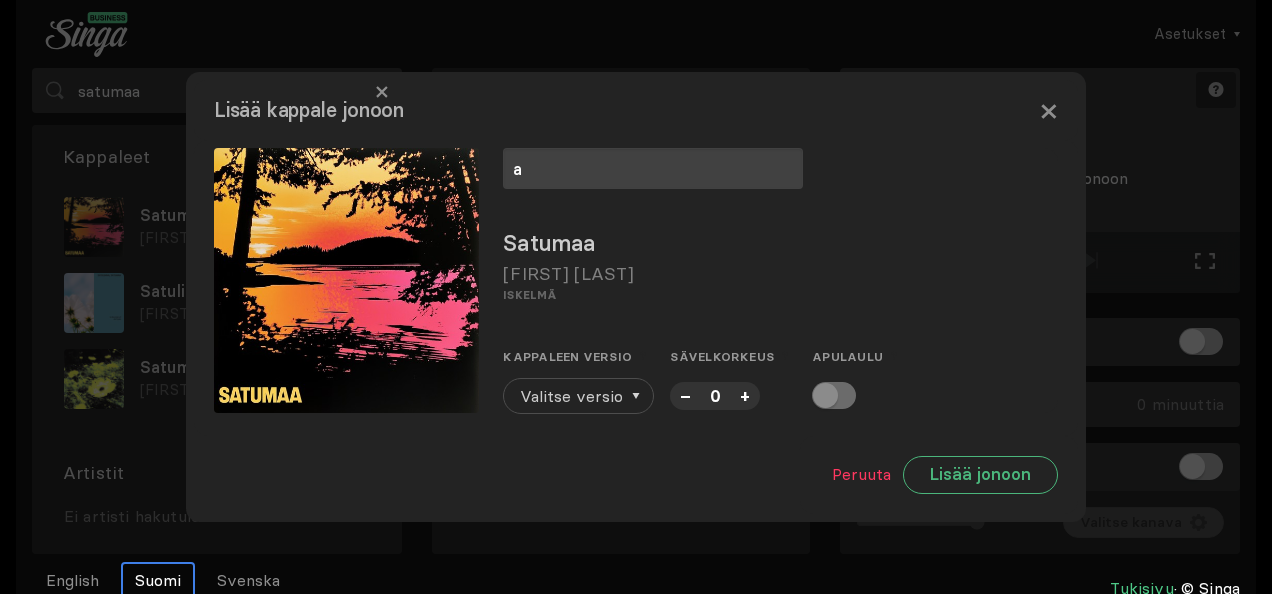 type on "a" 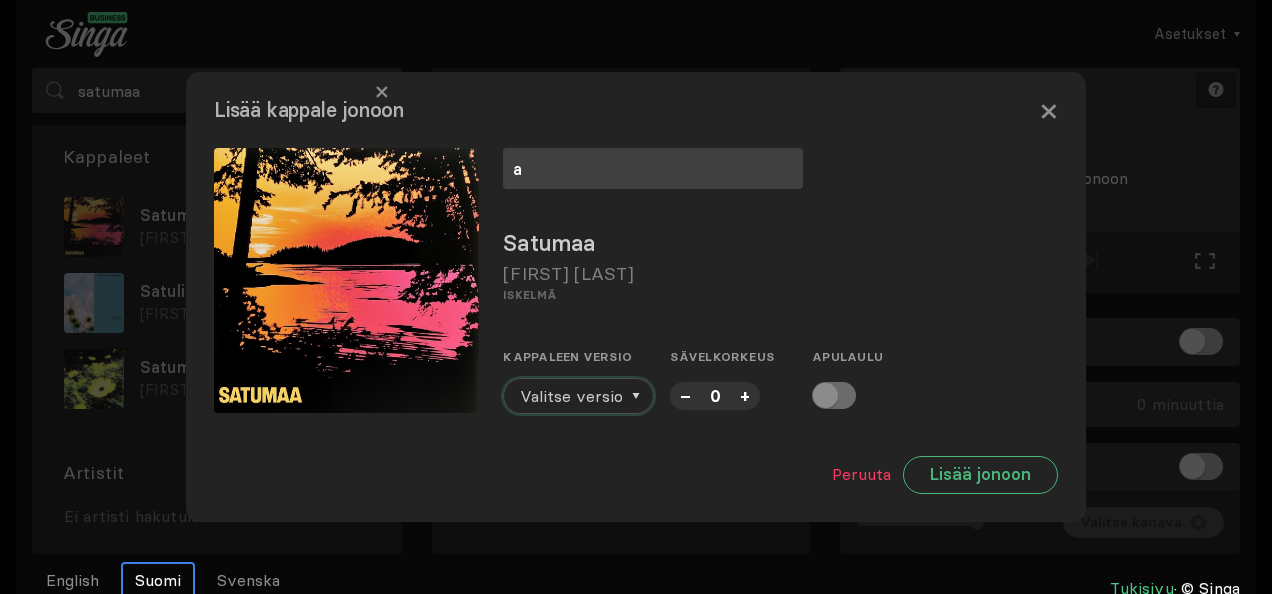 click on "Valitse versio" at bounding box center (571, 396) 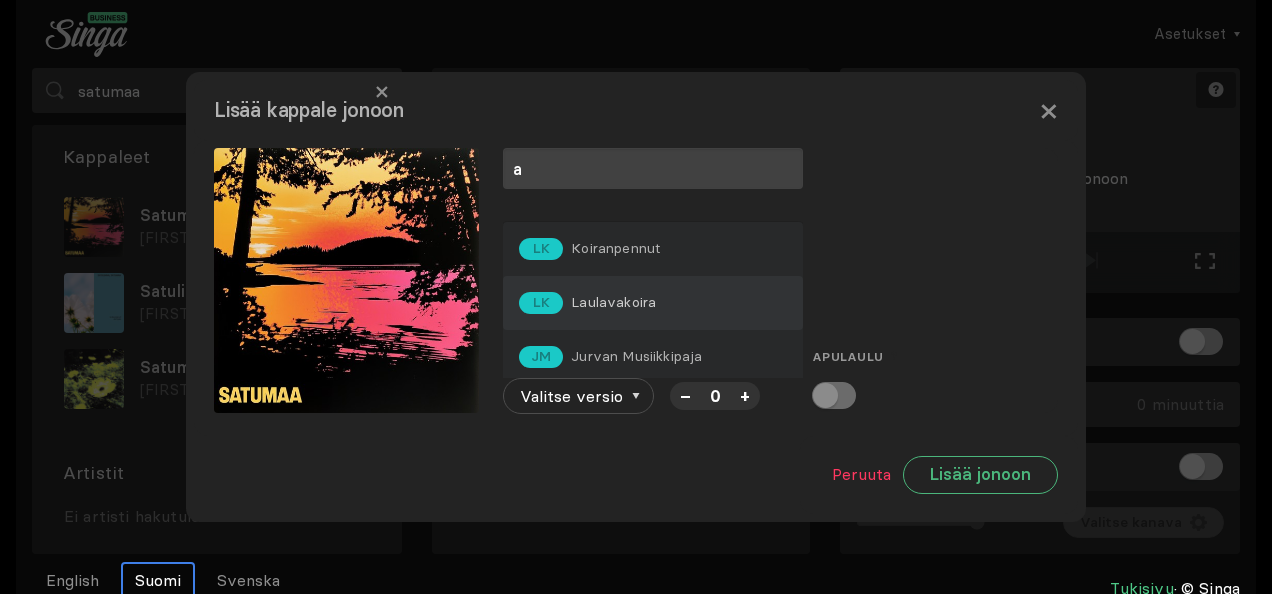 click on "Laulavakoira" at bounding box center [615, 248] 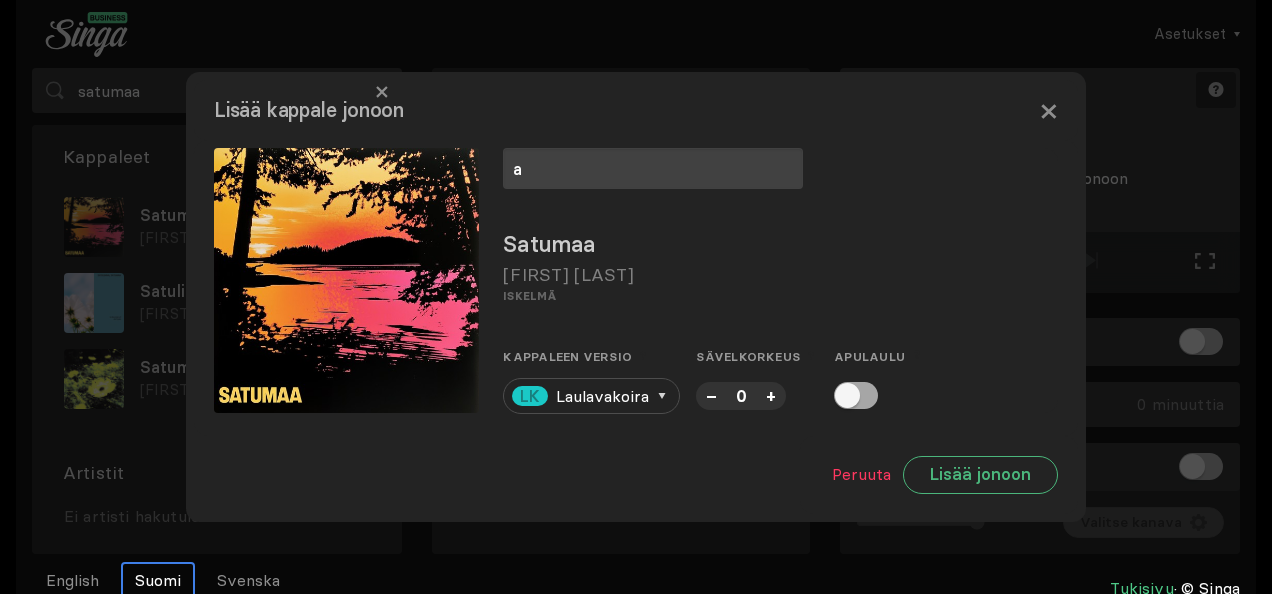 click at bounding box center [856, 395] 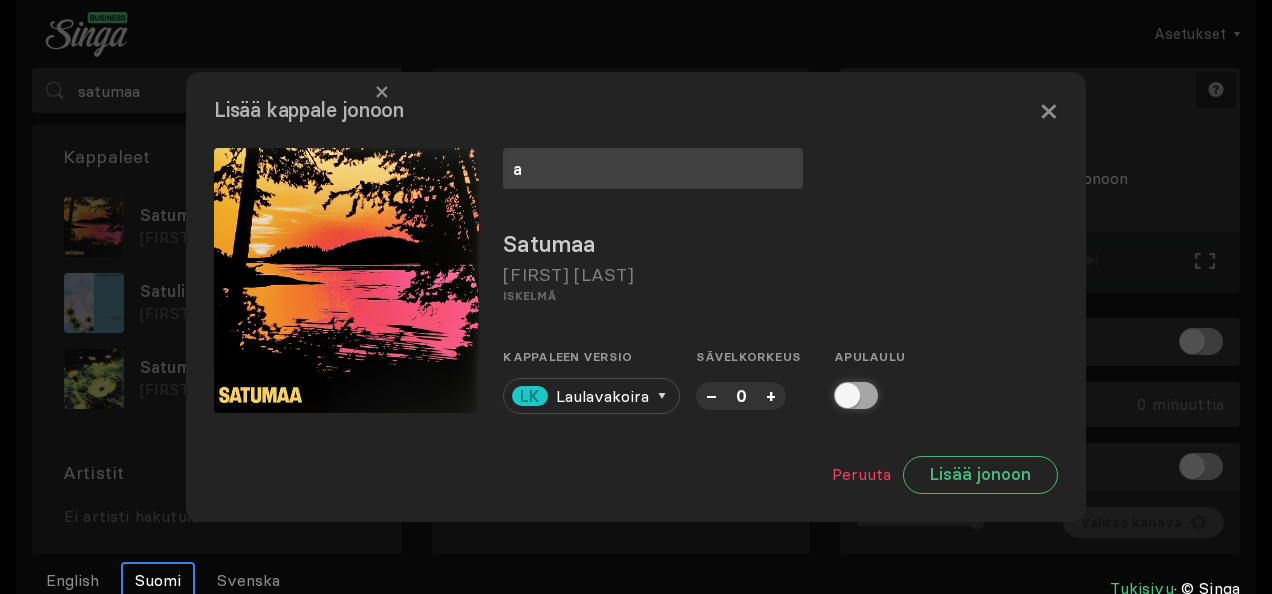checkbox on "true" 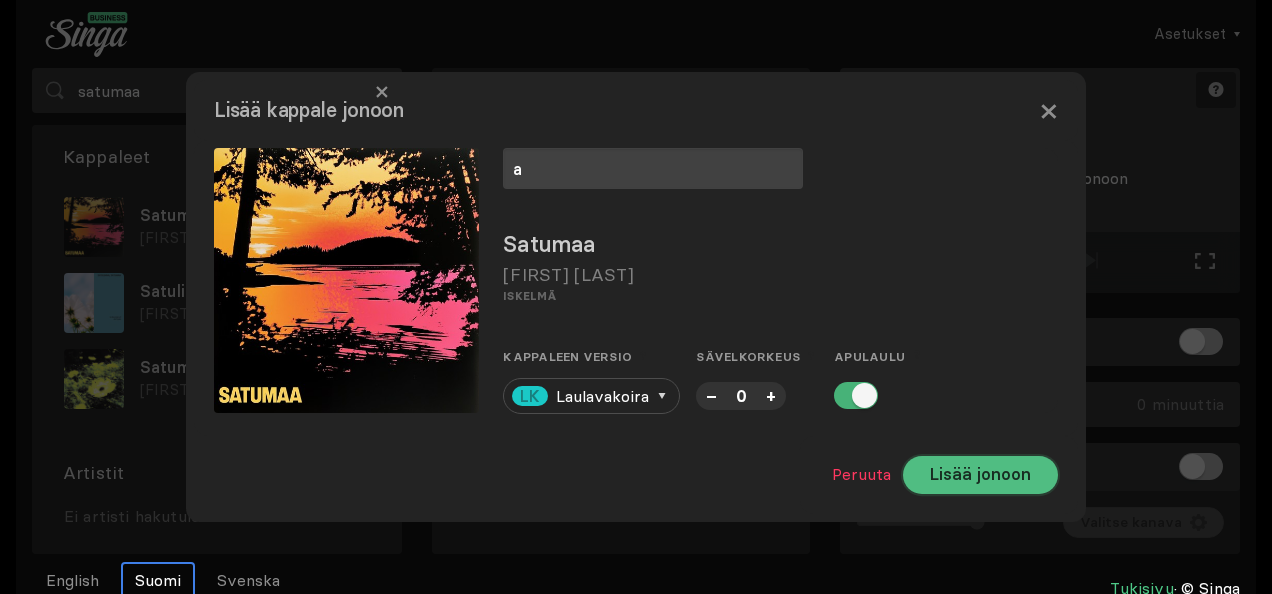 click on "Lisää jonoon" at bounding box center [980, 475] 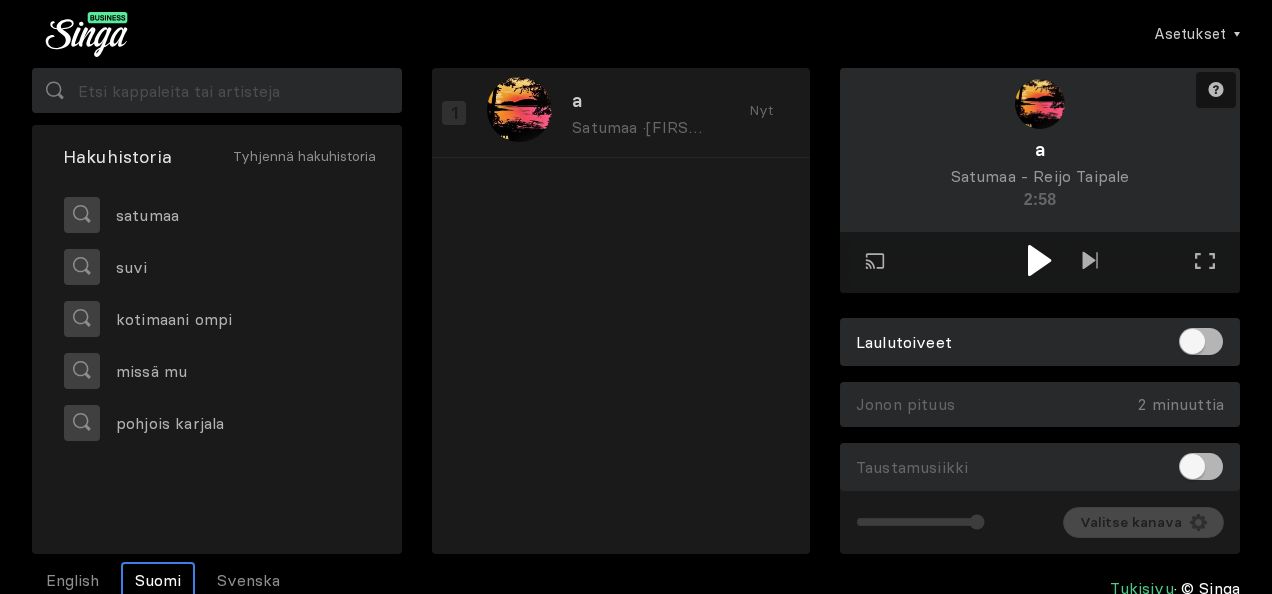 click at bounding box center (1039, 260) 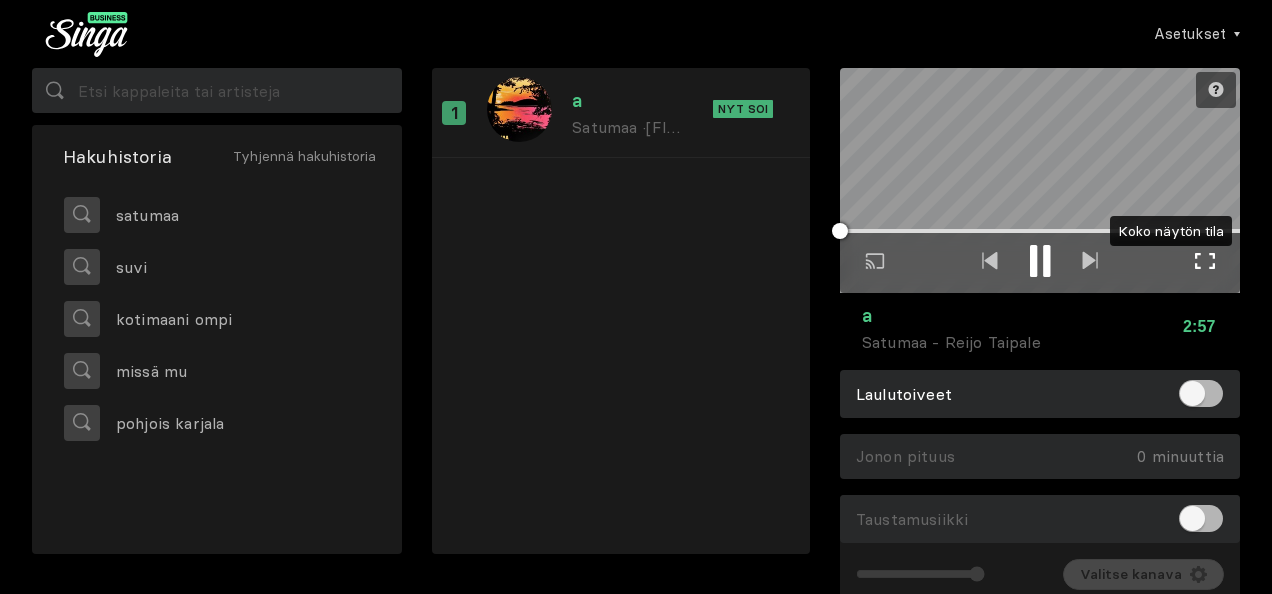 click at bounding box center (1205, 261) 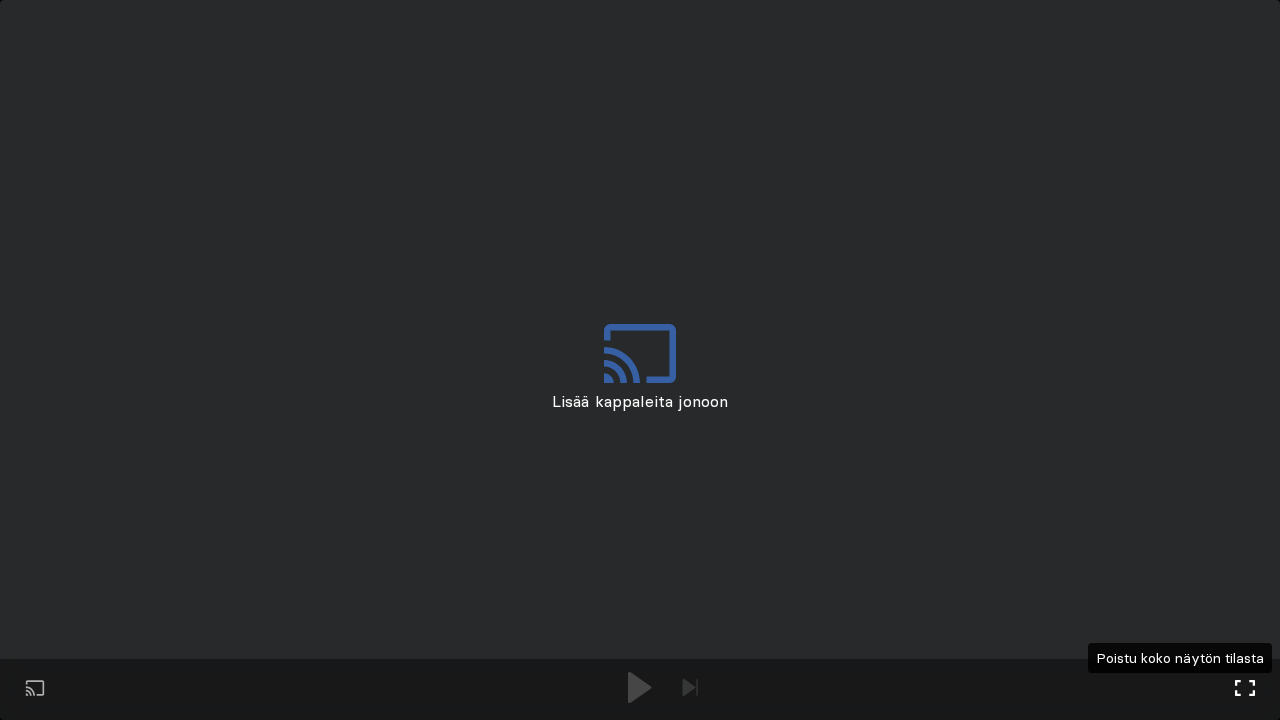 click at bounding box center (1245, 688) 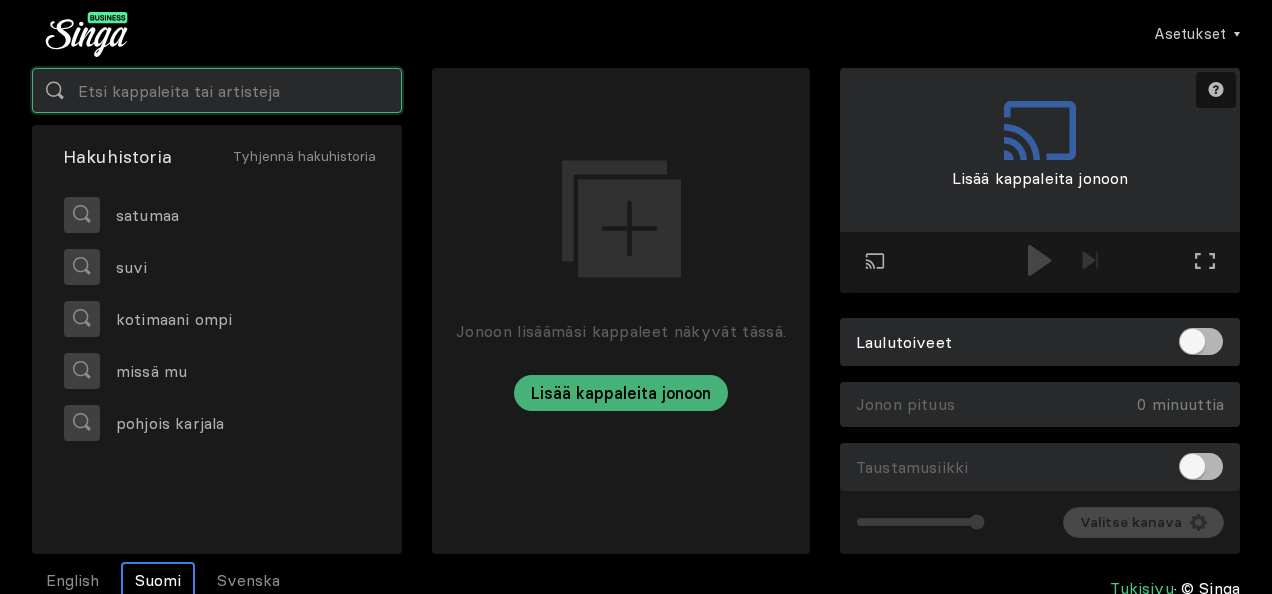 click at bounding box center [217, 90] 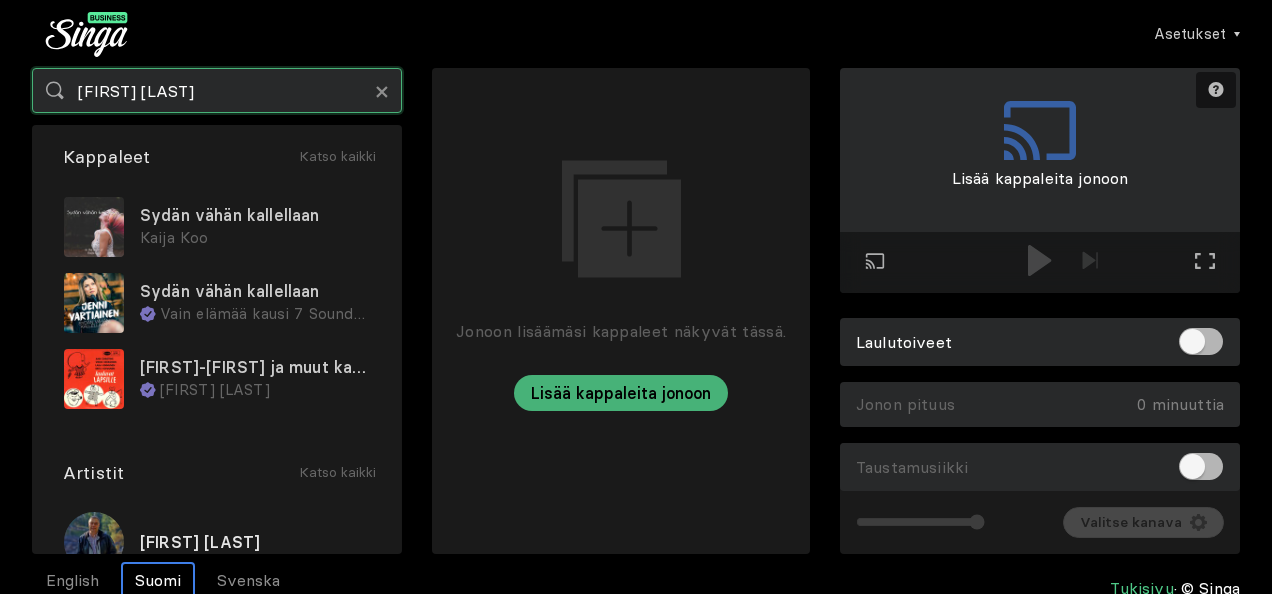 click on "[FIRST] [LAST]" at bounding box center [217, 90] 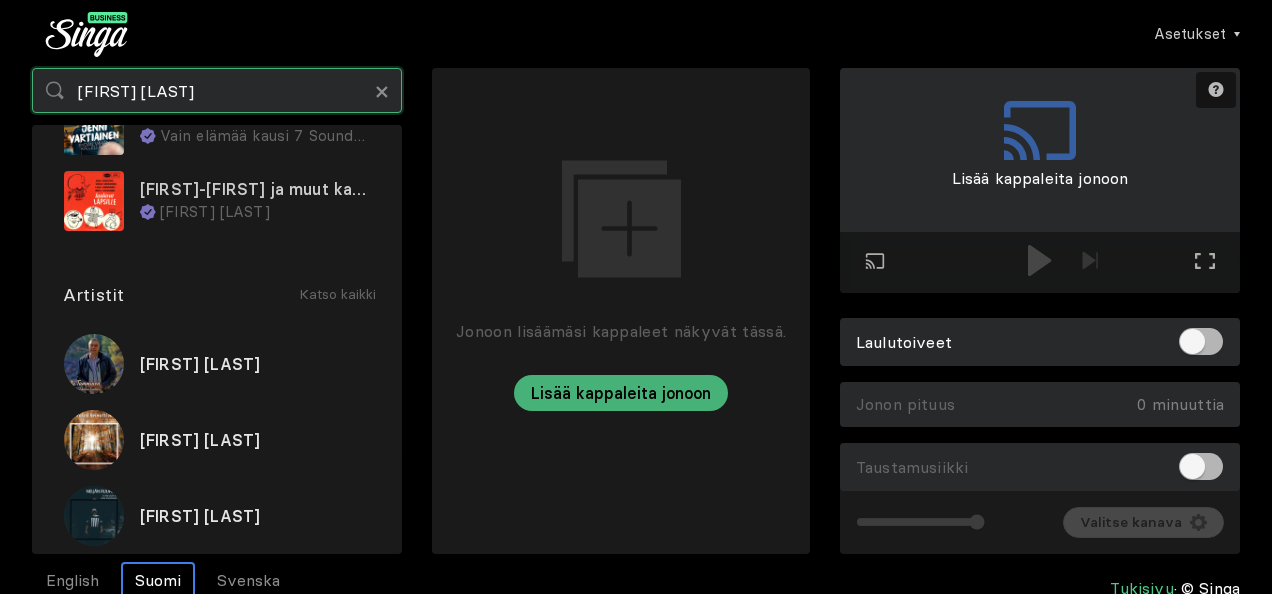scroll, scrollTop: 0, scrollLeft: 0, axis: both 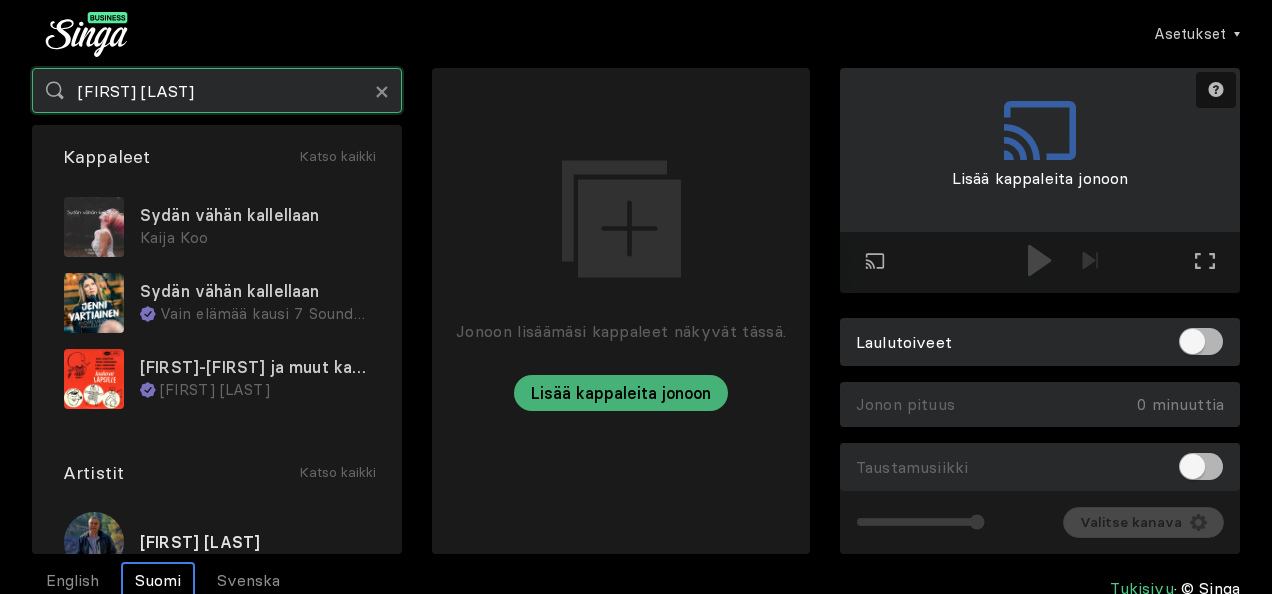 click on "[FIRST] [LAST]" at bounding box center [217, 90] 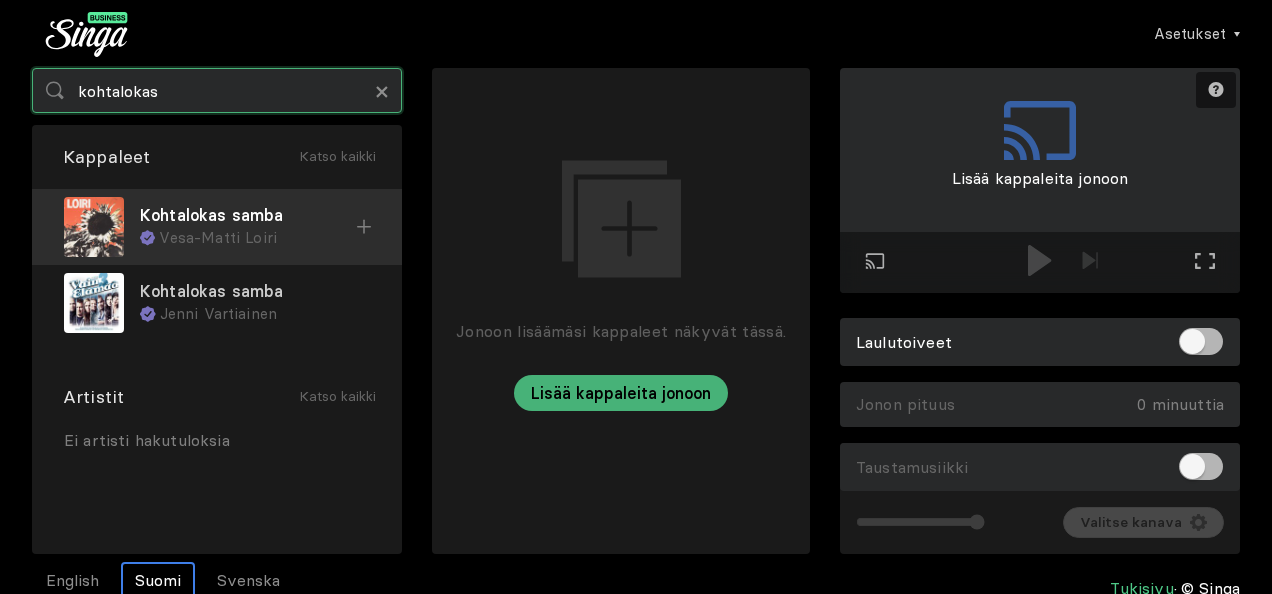 type on "kohtalokas" 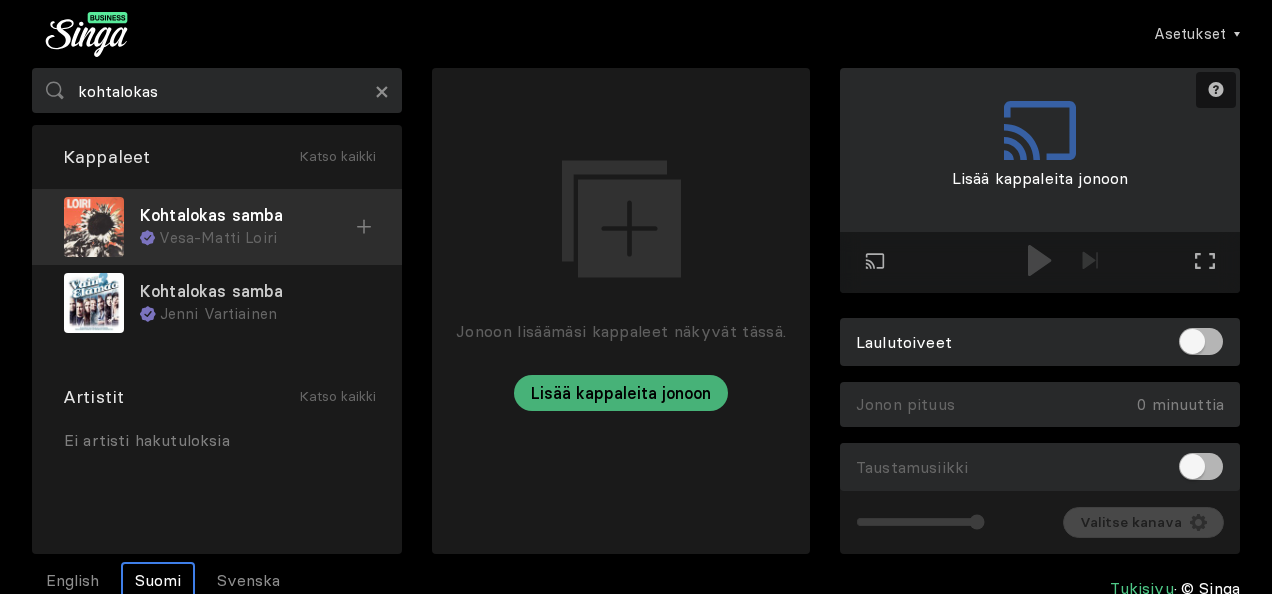 click on "Kohtalokas samba" at bounding box center (248, 215) 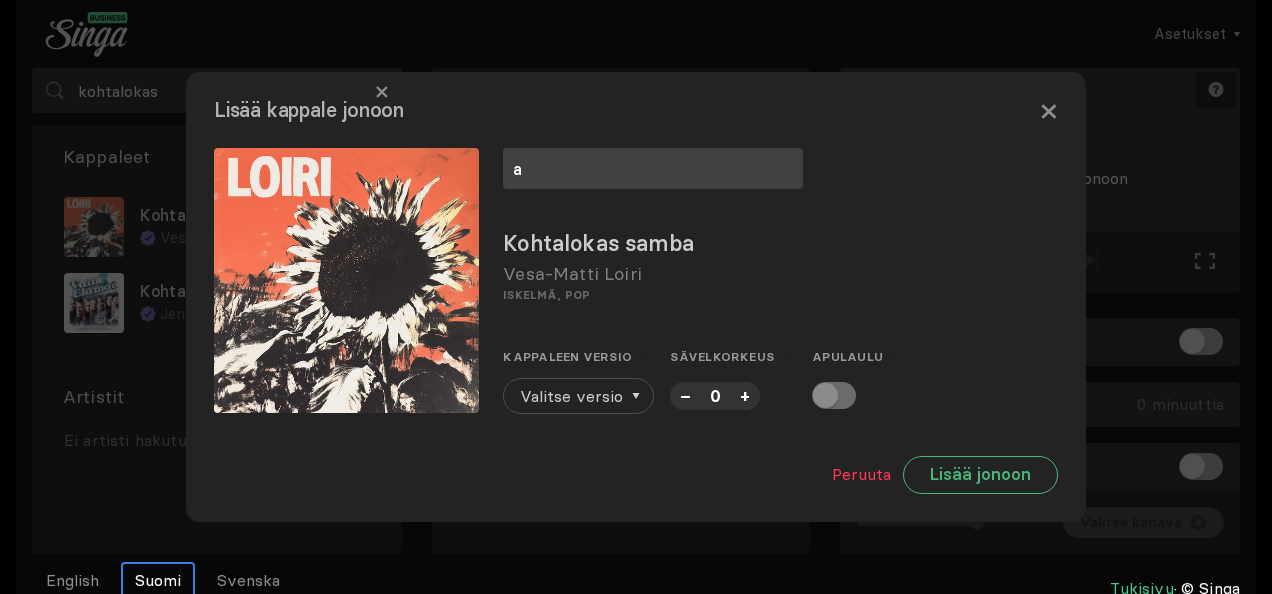 type on "a" 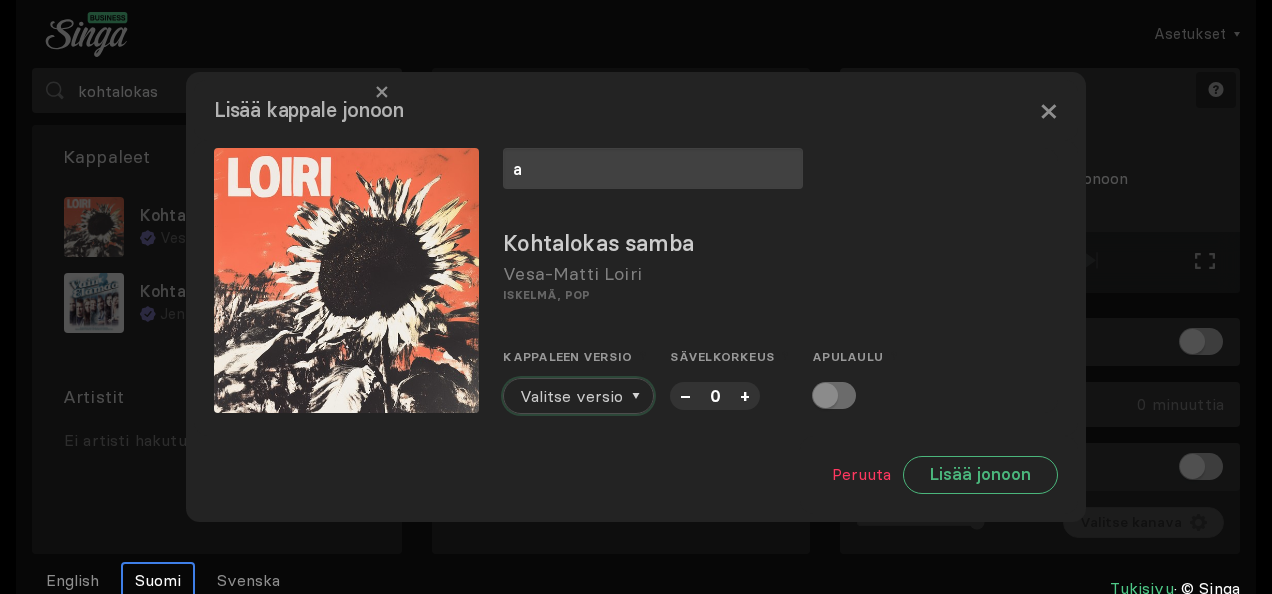 click on "Valitse versio" at bounding box center (571, 396) 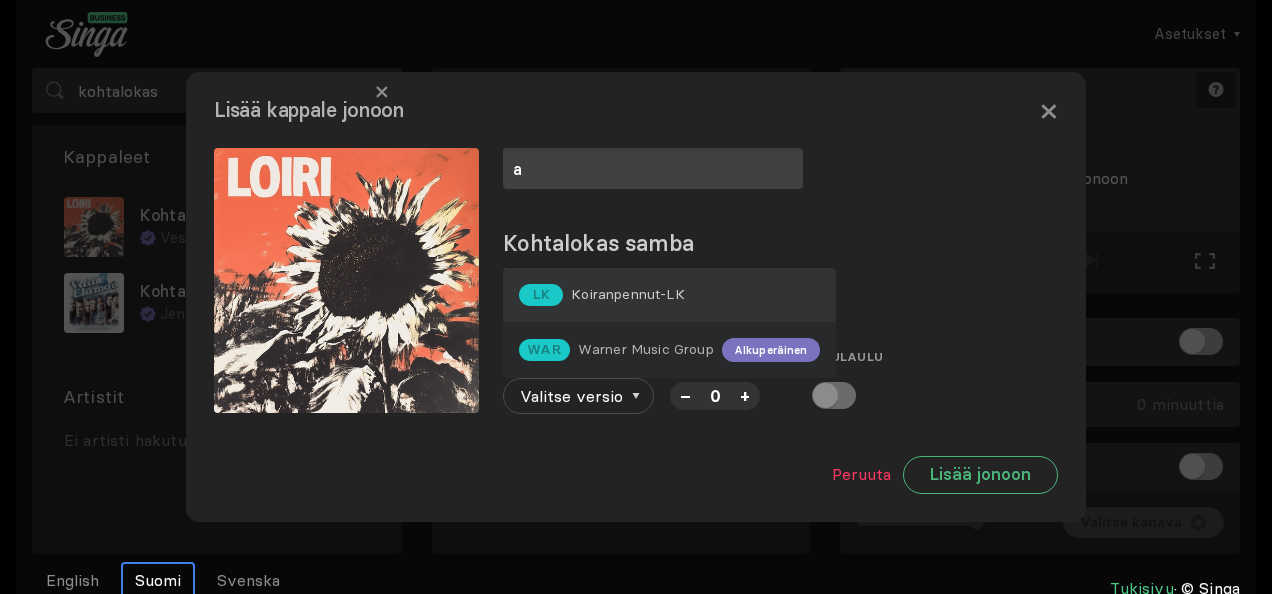 click on "Koiranpennut-LK" at bounding box center [627, 294] 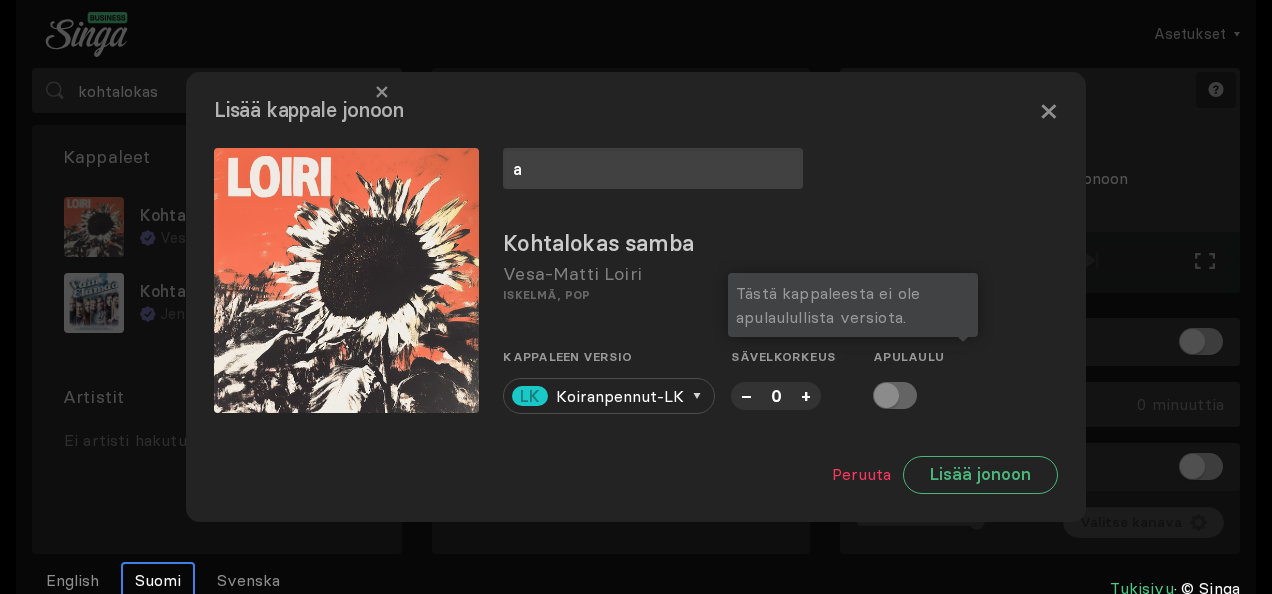click at bounding box center [895, 395] 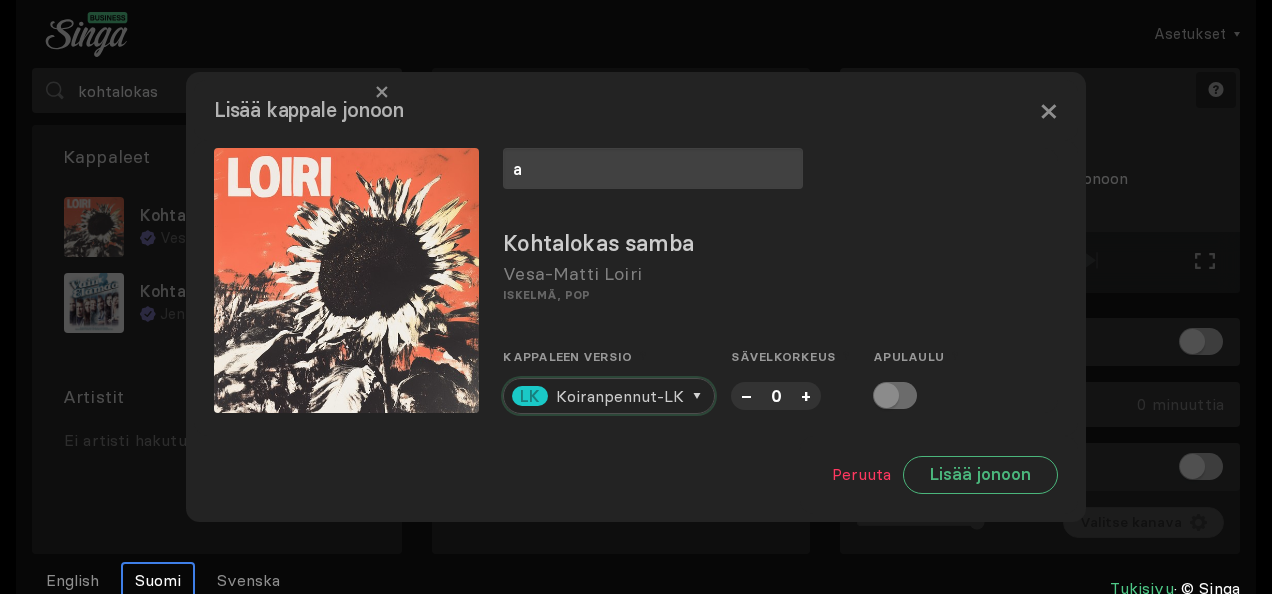 click on "Koiranpennut-LK" at bounding box center (620, 396) 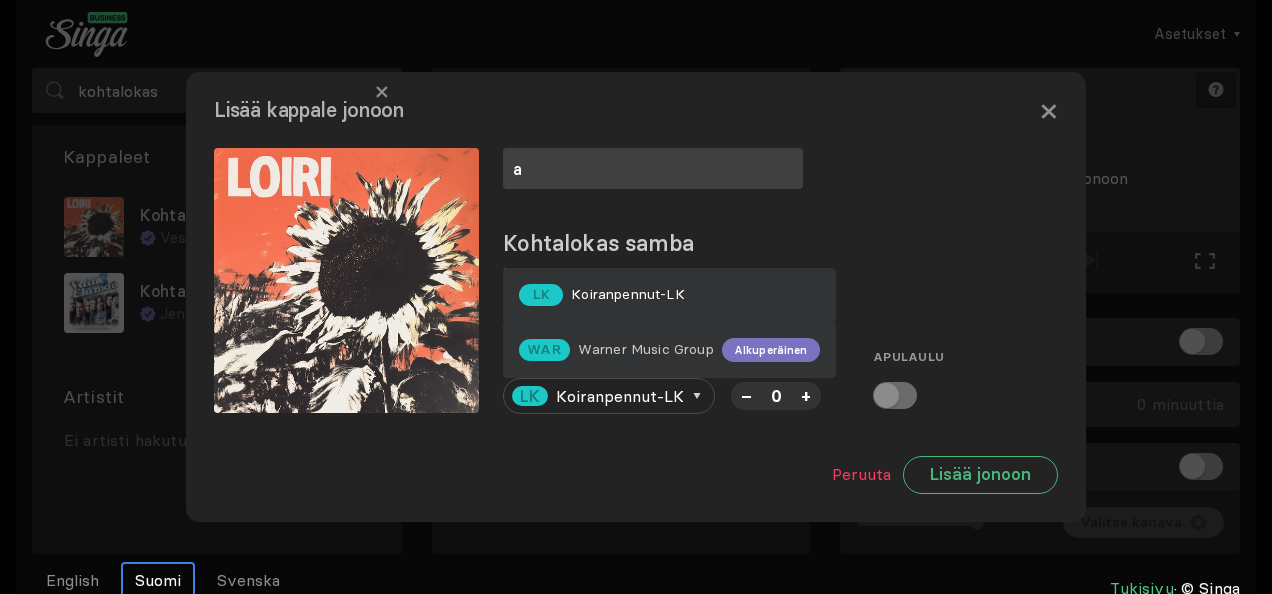 click on "WAR Warner Music Group Alkuperäinen" at bounding box center [669, 350] 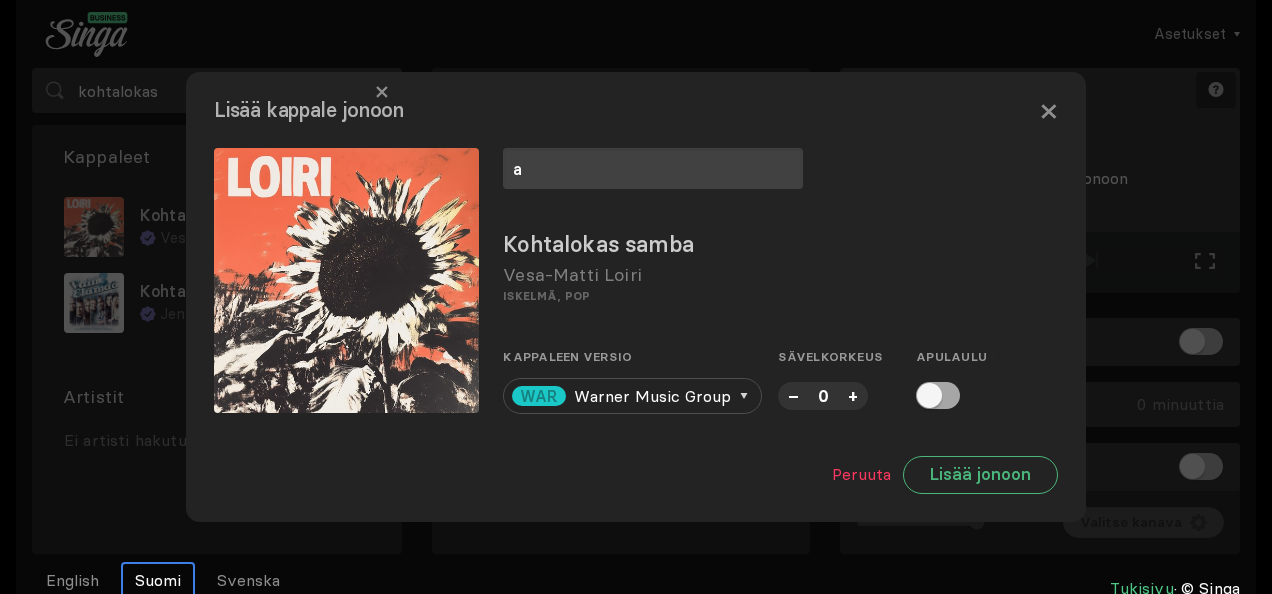 click at bounding box center [938, 395] 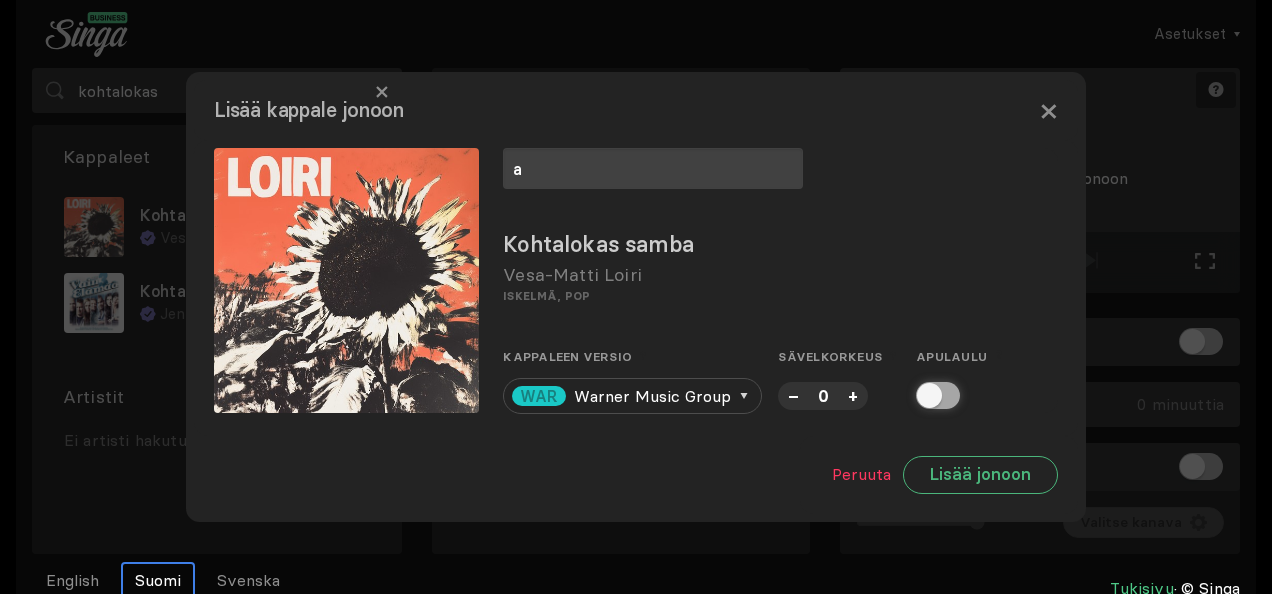 click at bounding box center (922, 395) 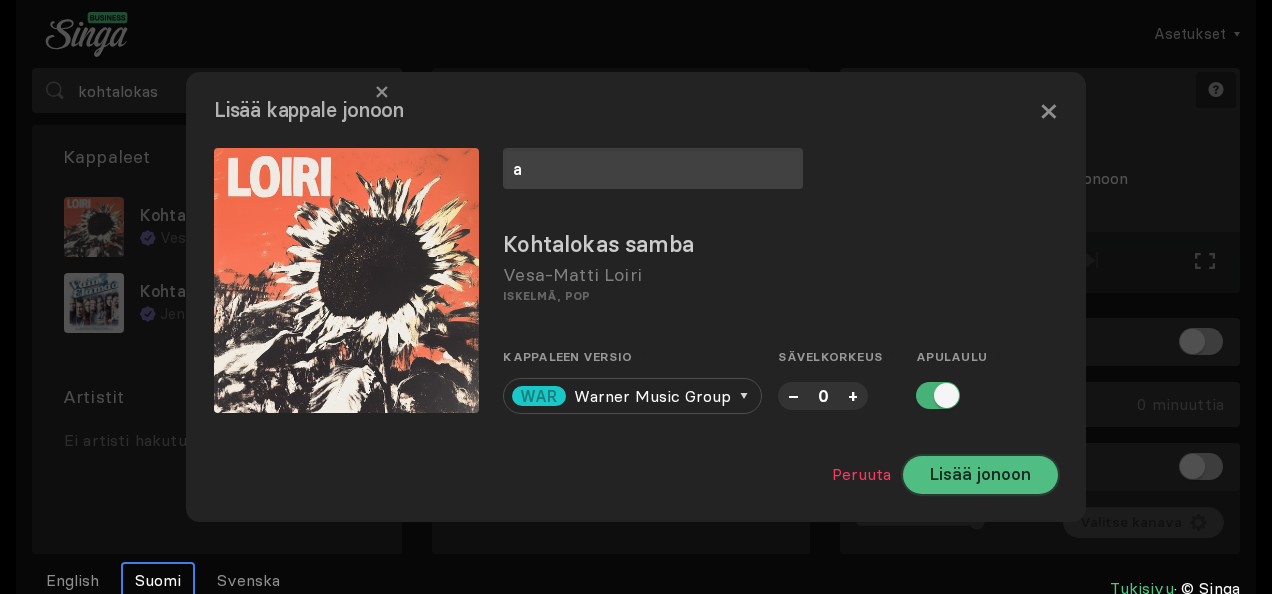 click on "Lisää jonoon" at bounding box center [980, 475] 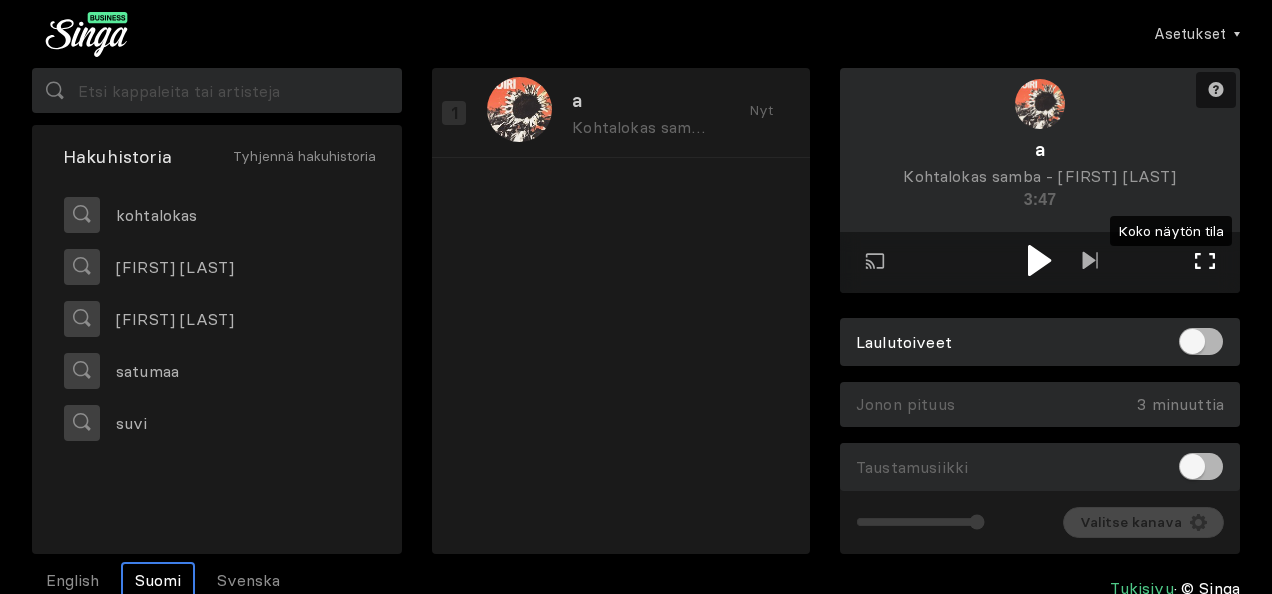 click at bounding box center [1205, 261] 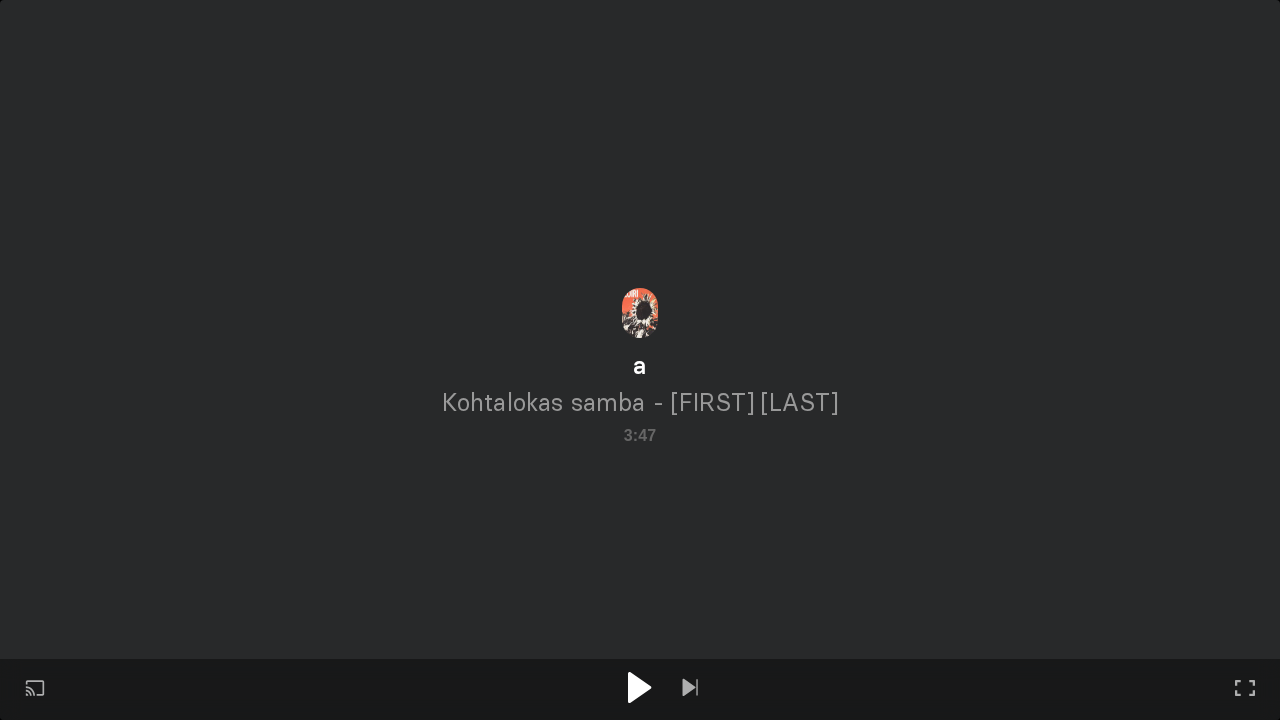 click at bounding box center (639, 687) 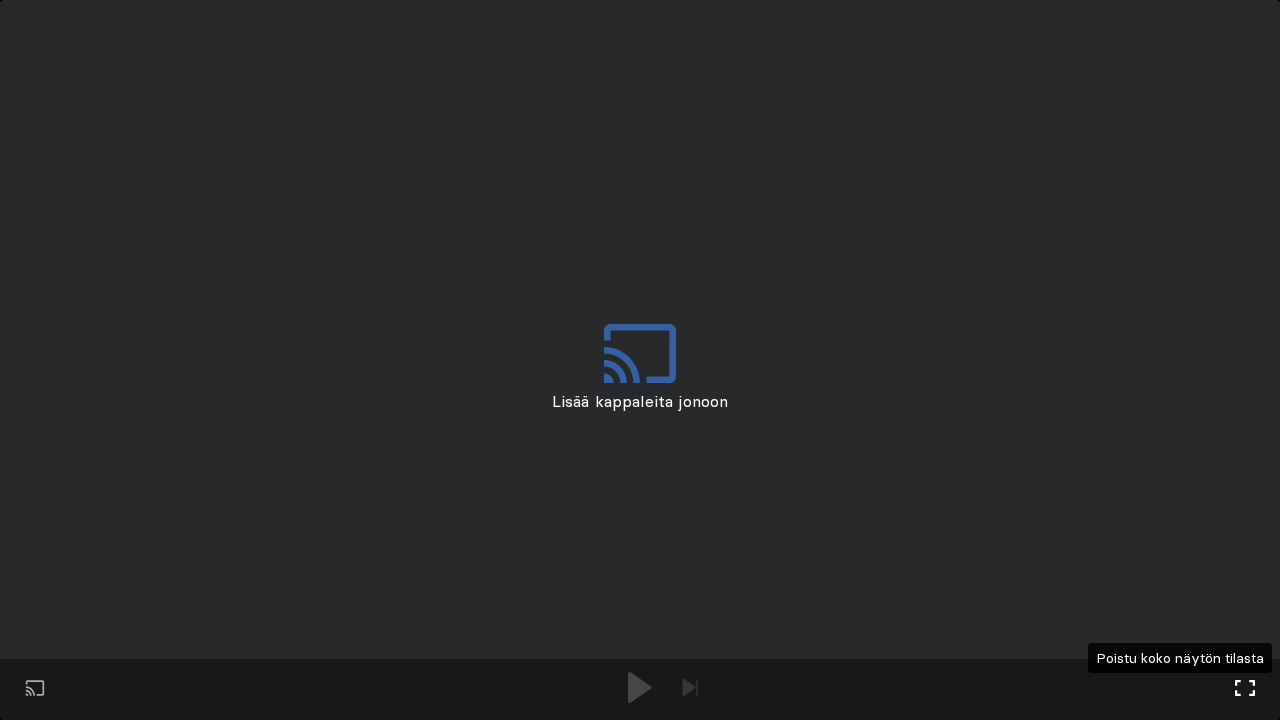 click at bounding box center [1245, 688] 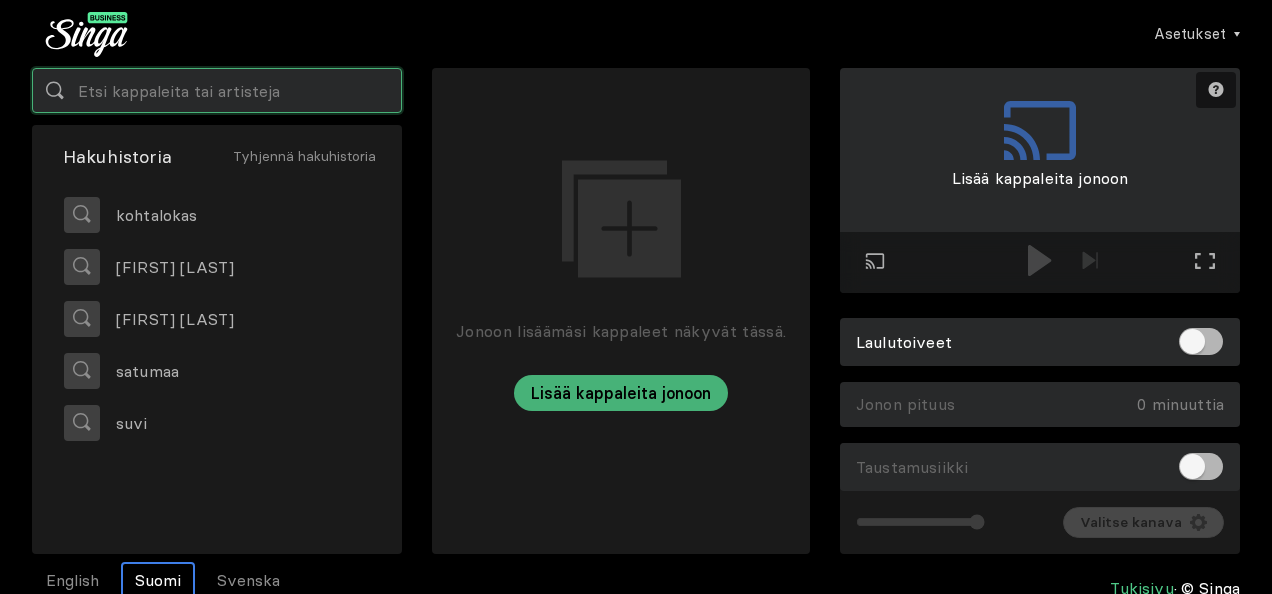 click at bounding box center [217, 90] 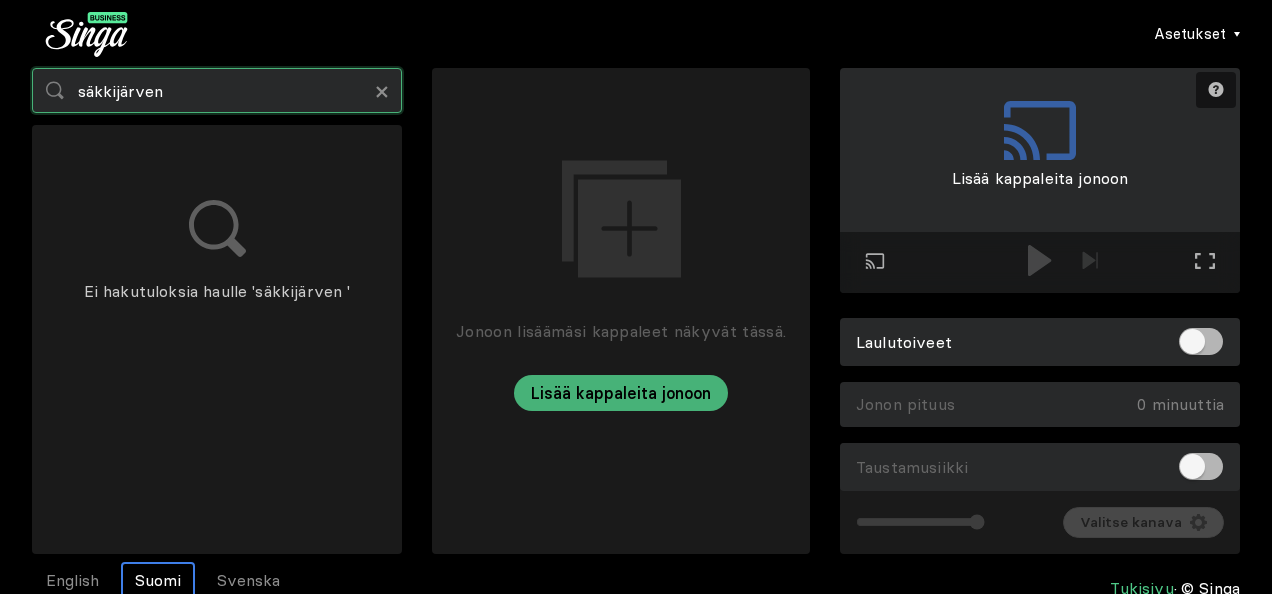 type on "säkkijärven" 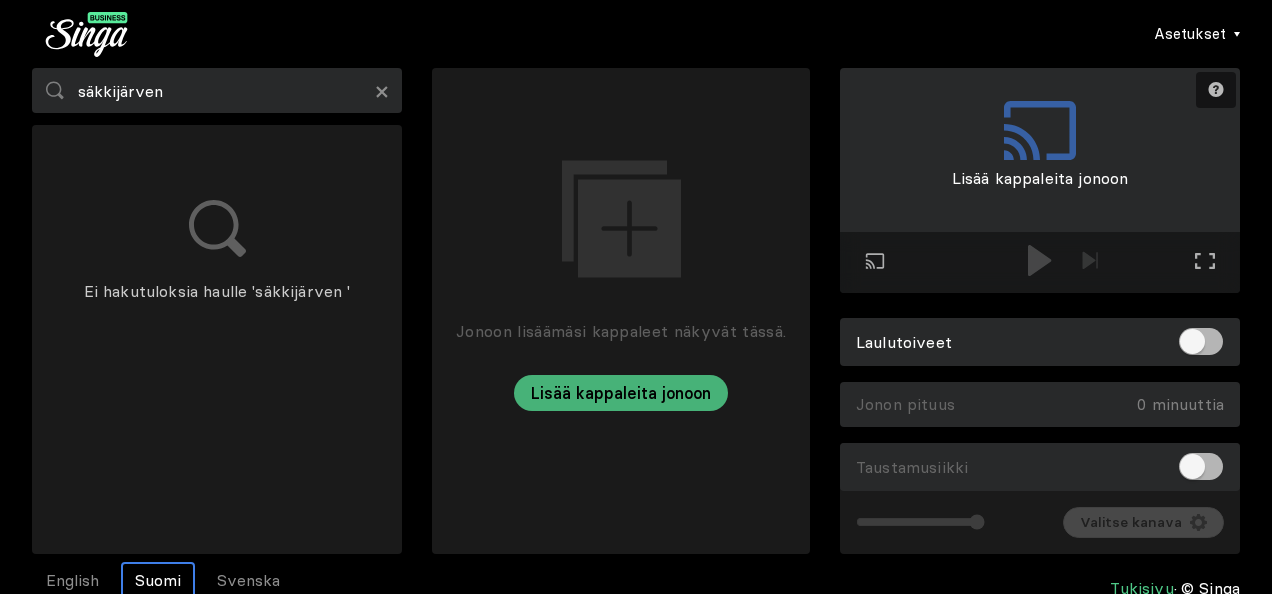 click on "Asetukset" at bounding box center (1190, 34) 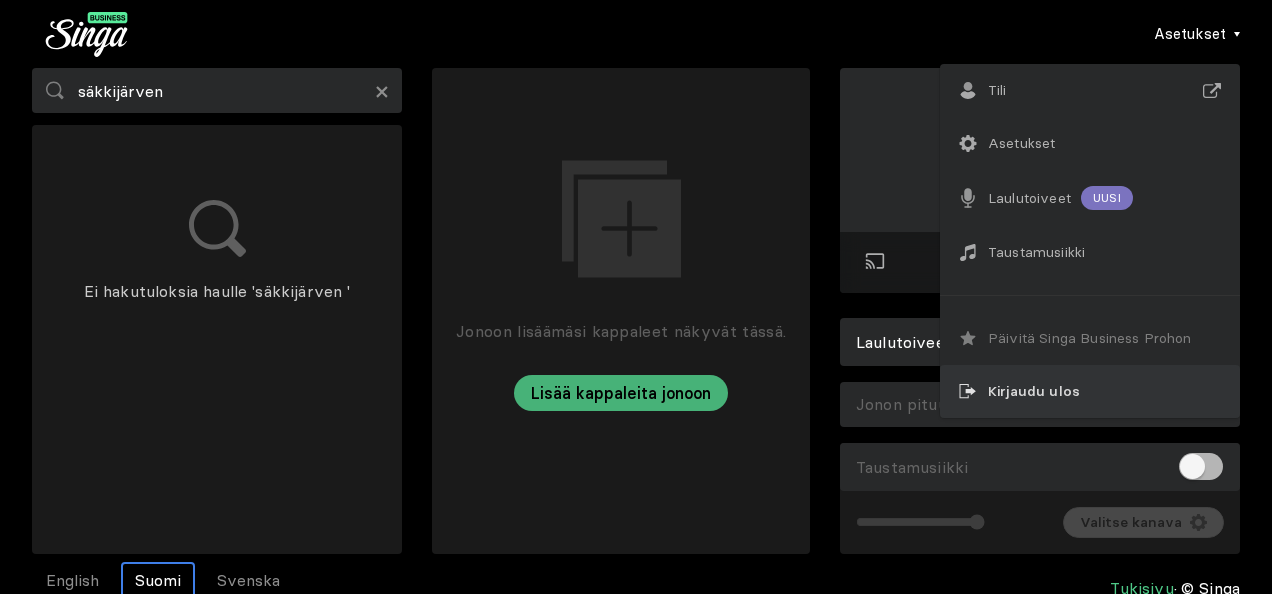 click on "Kirjaudu ulos" at bounding box center [1090, 338] 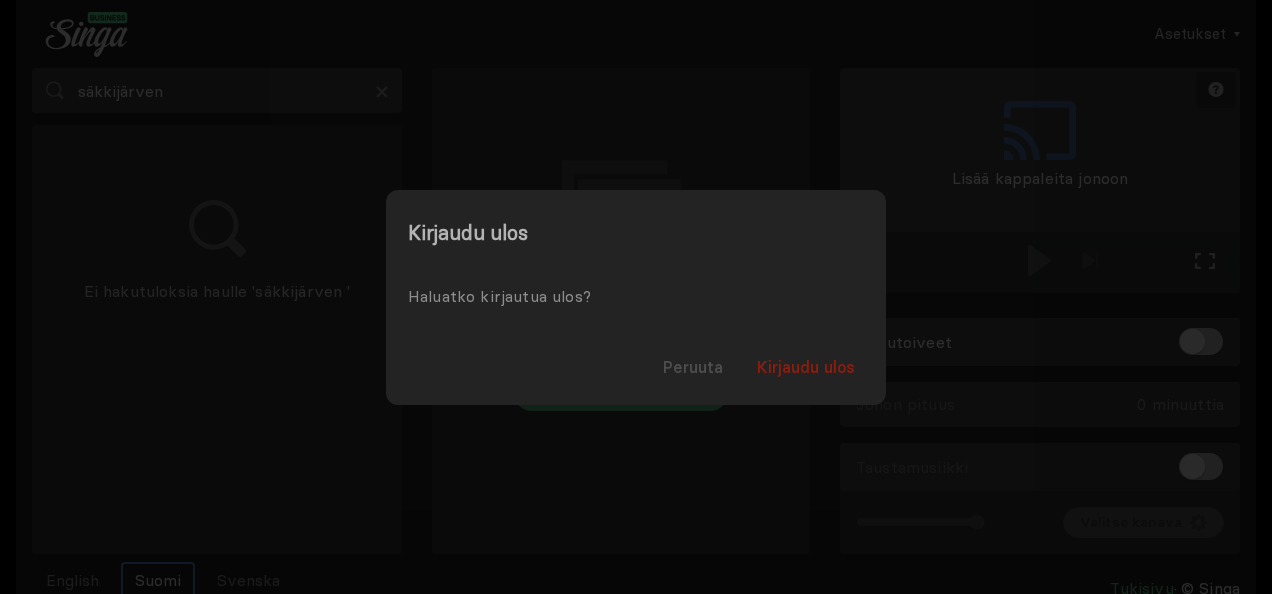click on "Kirjaudu ulos" at bounding box center (806, 367) 